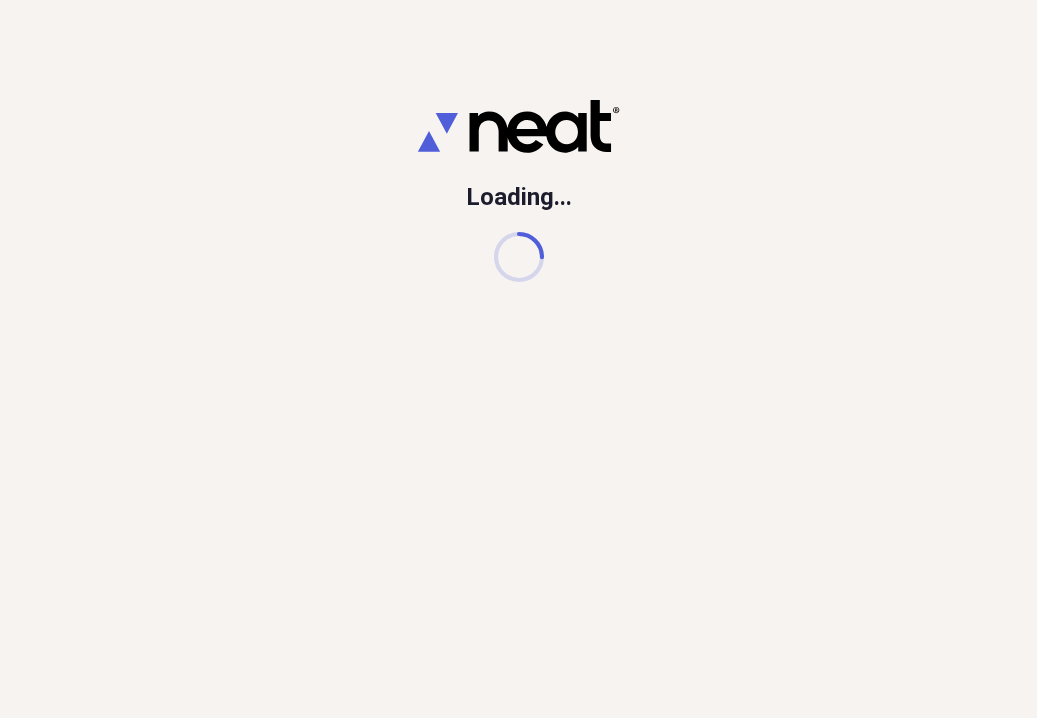 scroll, scrollTop: 0, scrollLeft: 0, axis: both 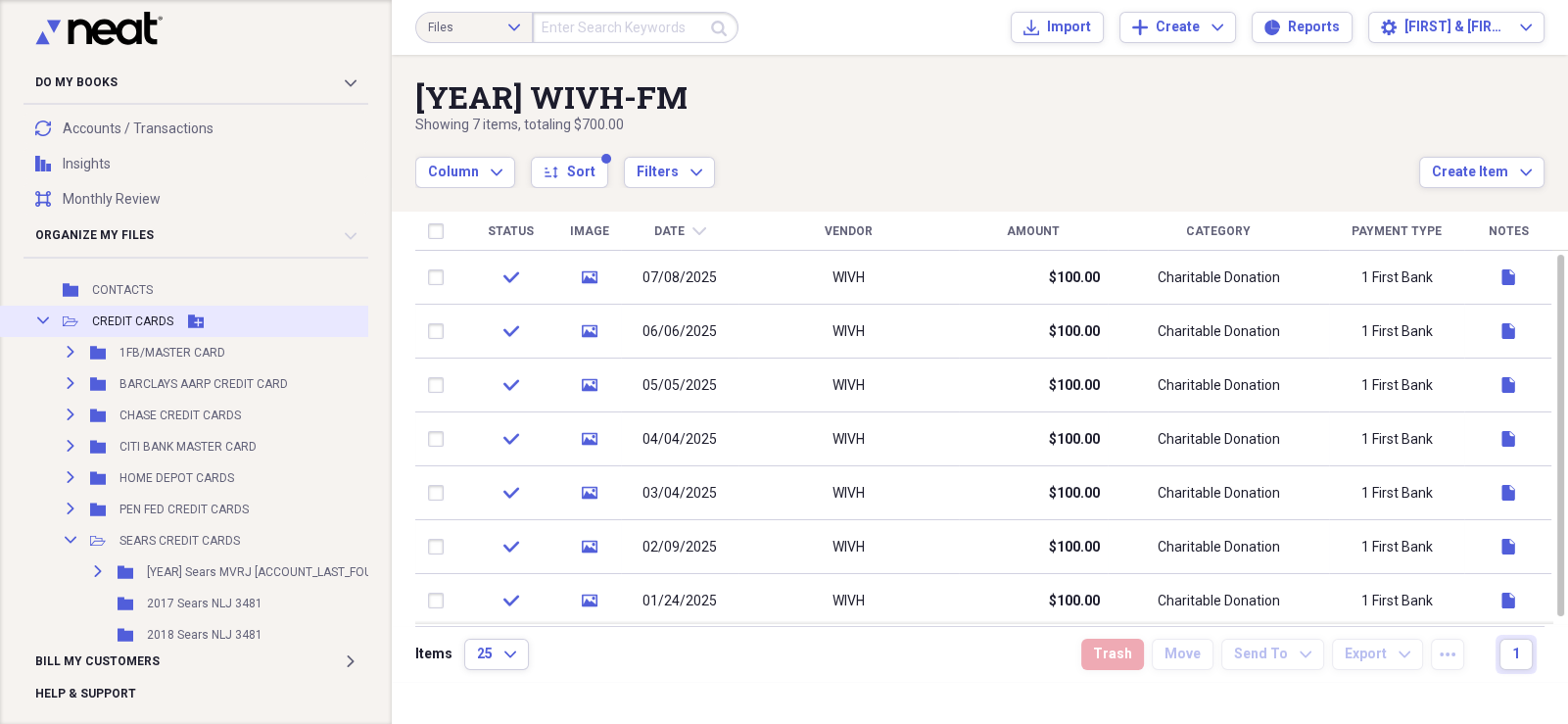 click on "Collapse" 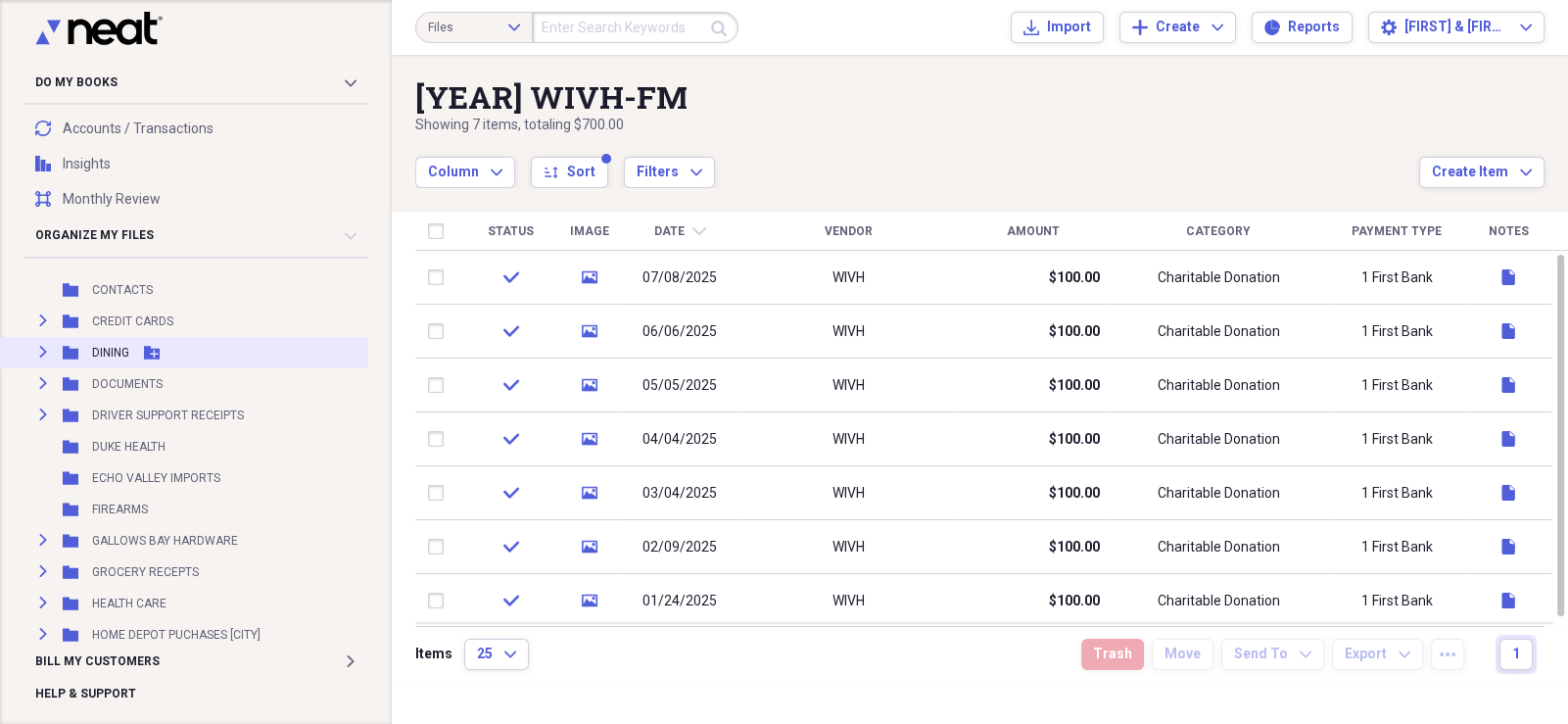 scroll, scrollTop: 489, scrollLeft: 0, axis: vertical 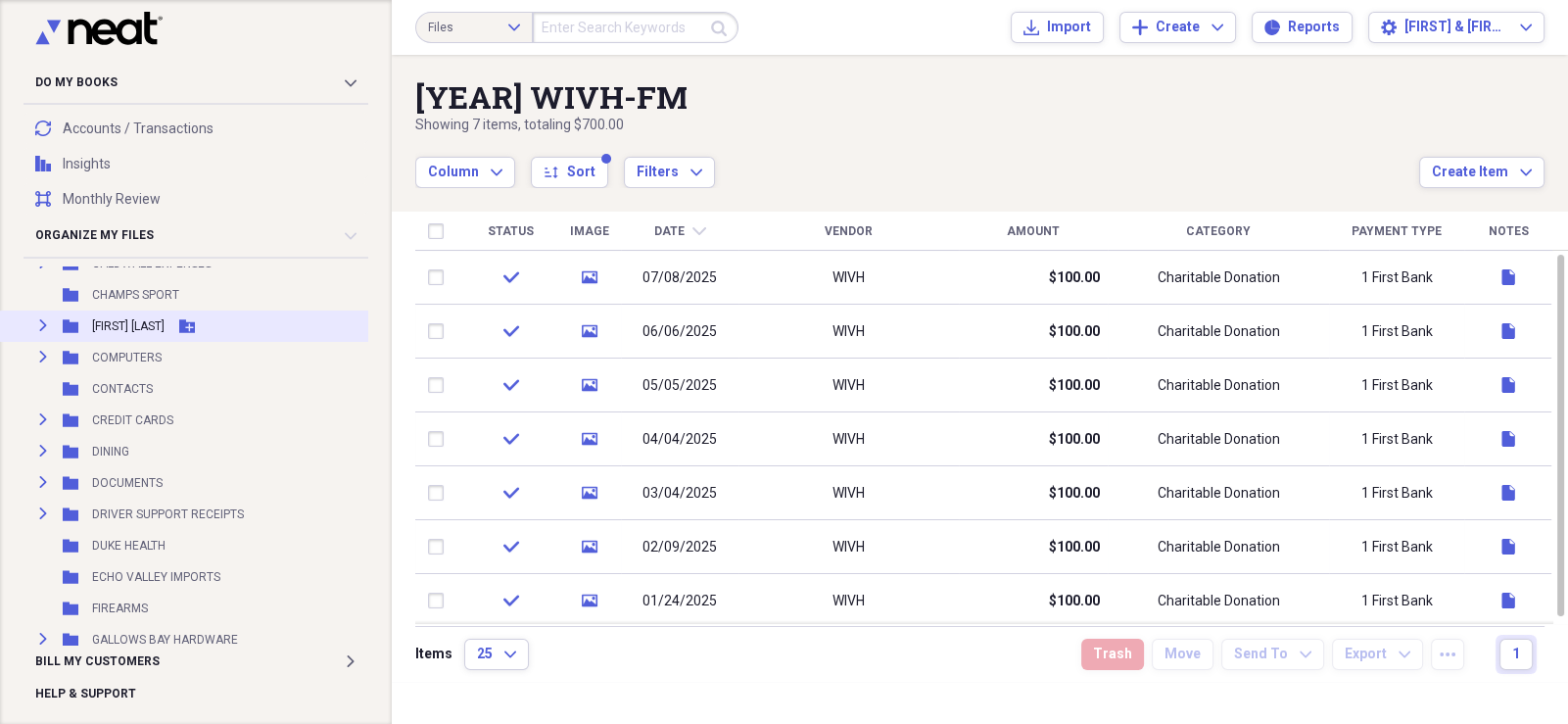click on "Expand" at bounding box center [43, 325] 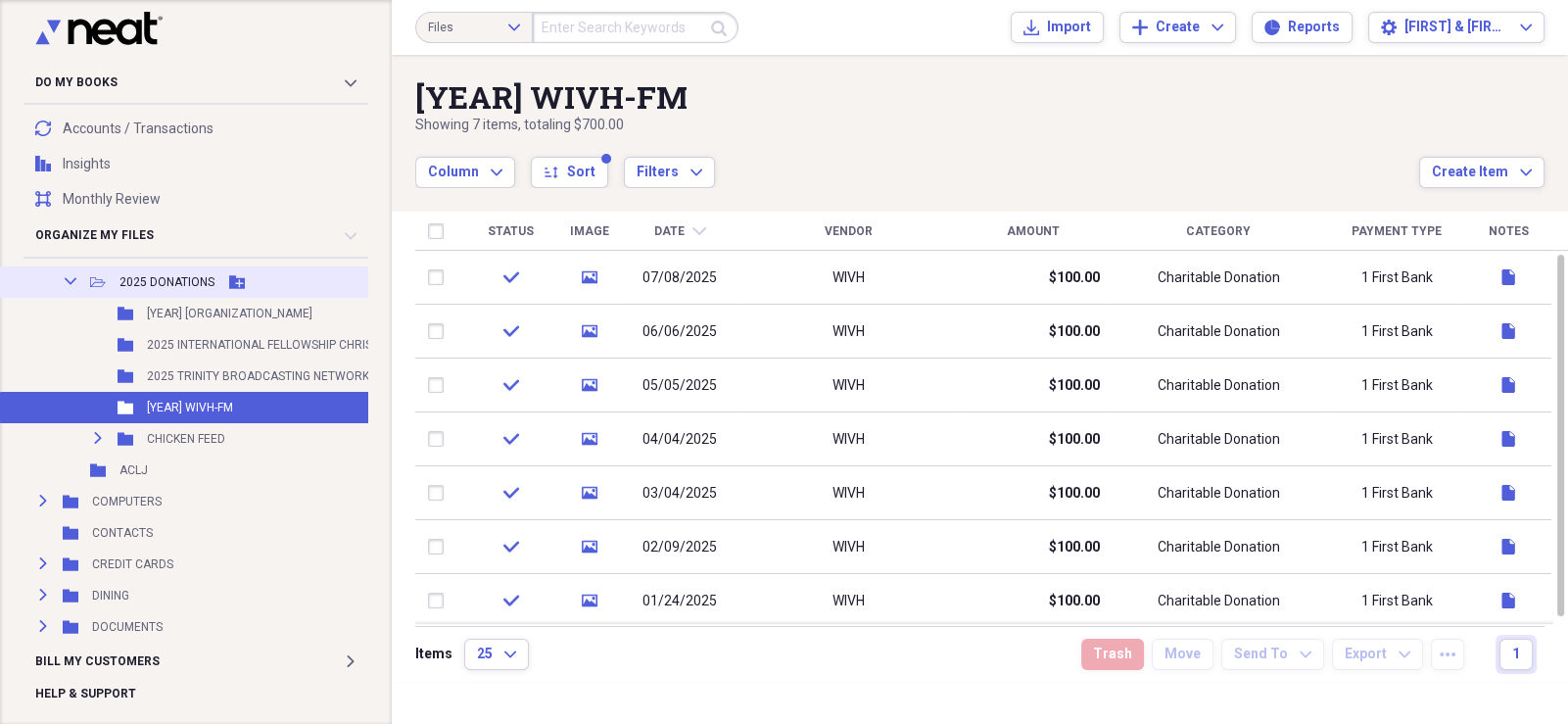 scroll, scrollTop: 979, scrollLeft: 0, axis: vertical 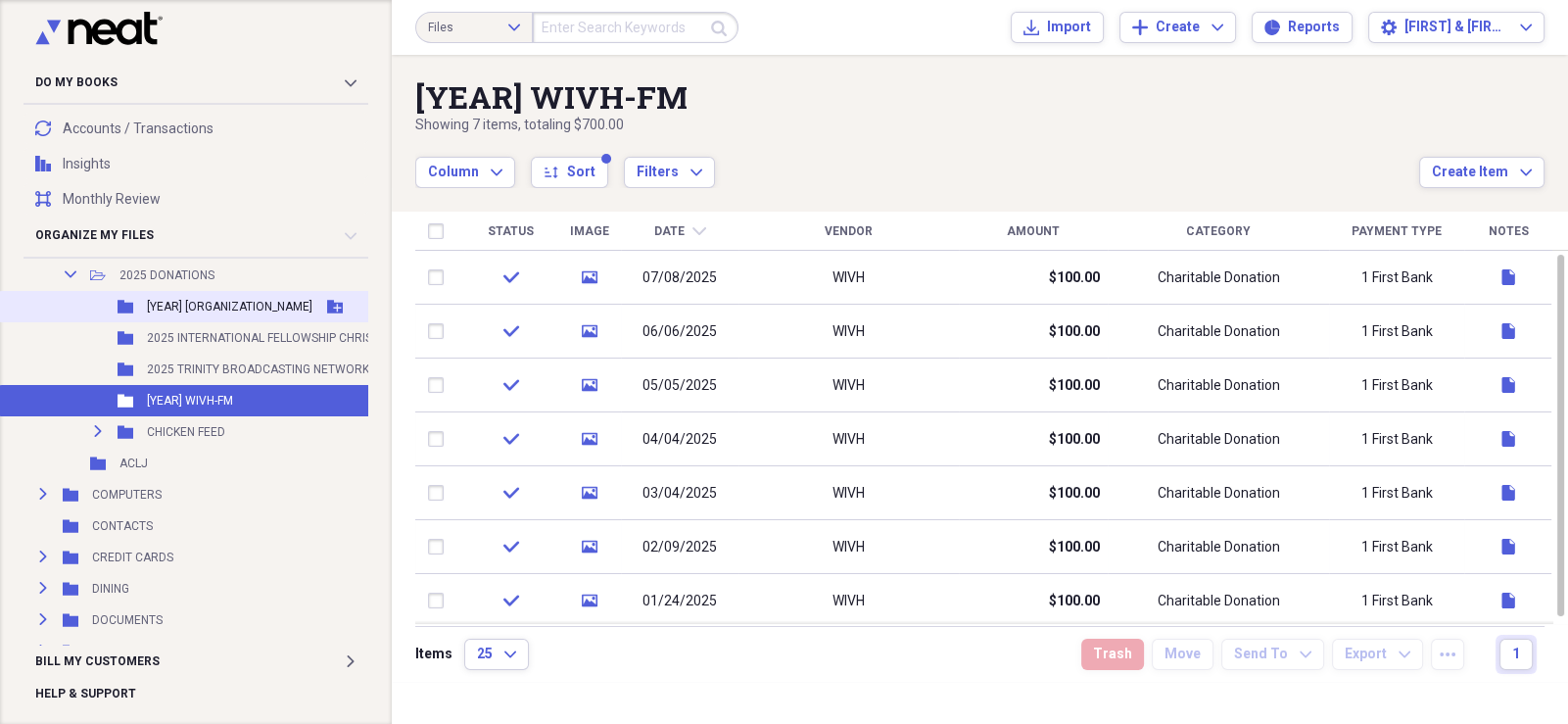 click on "[YEAR] [ORGANIZATION_NAME]" at bounding box center (229, 307) 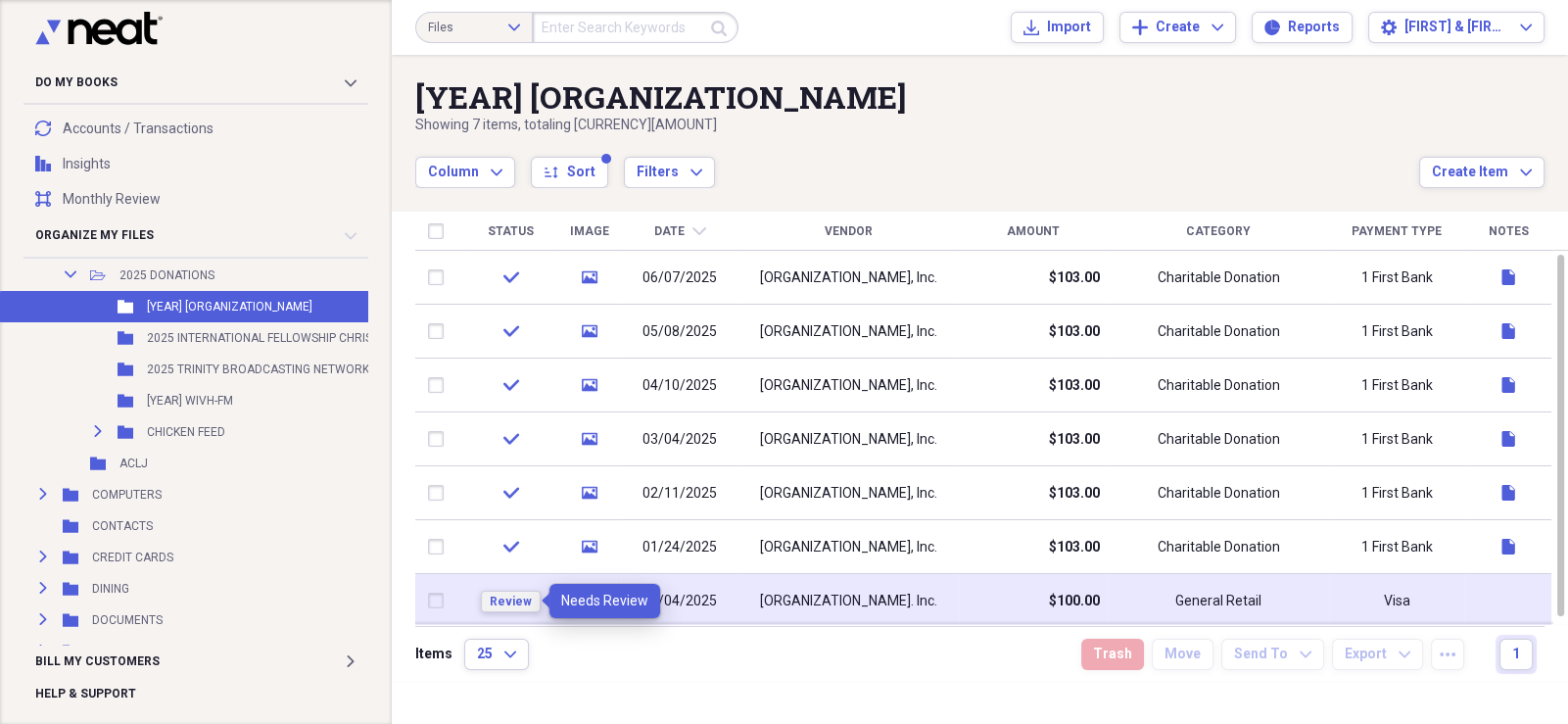 click on "Review" at bounding box center [510, 602] 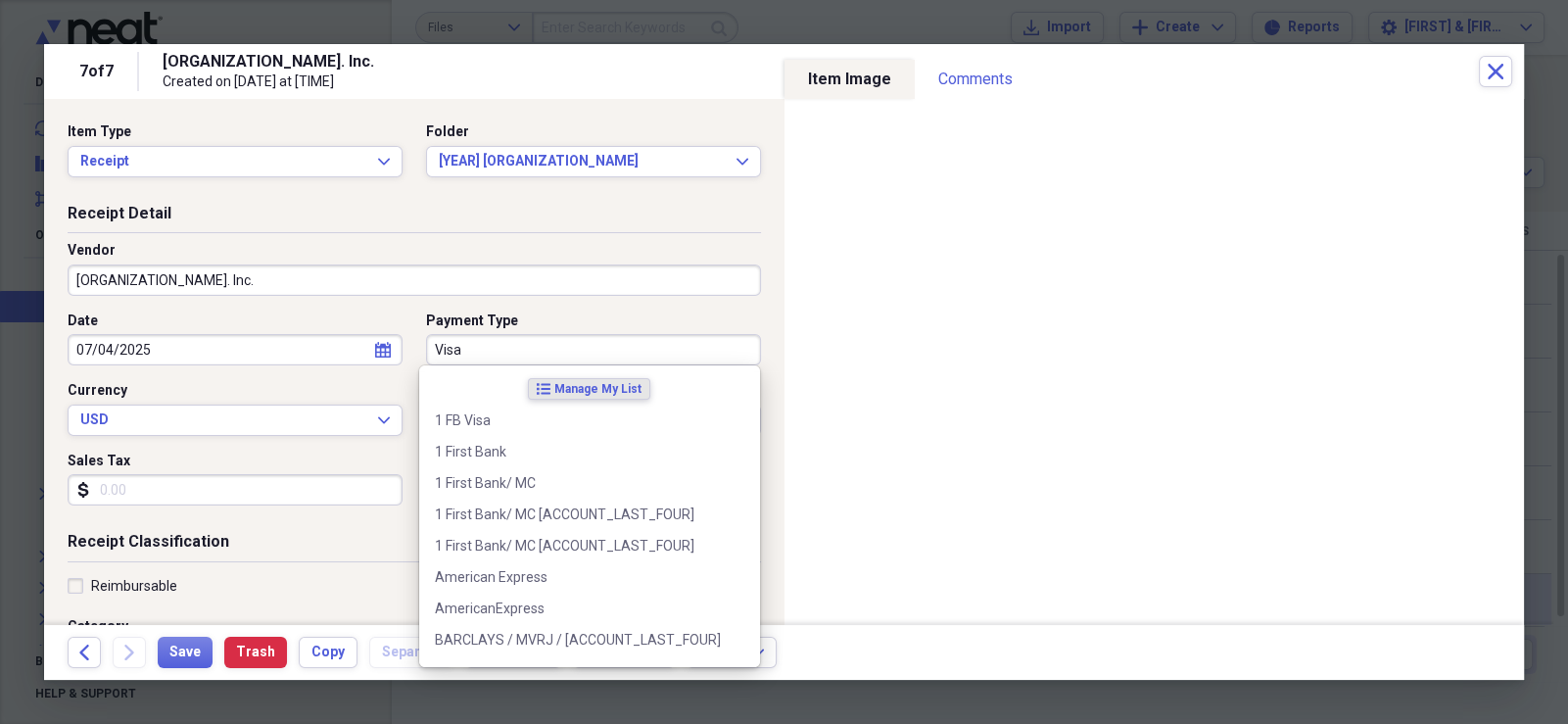 click on "Visa" at bounding box center [594, 350] 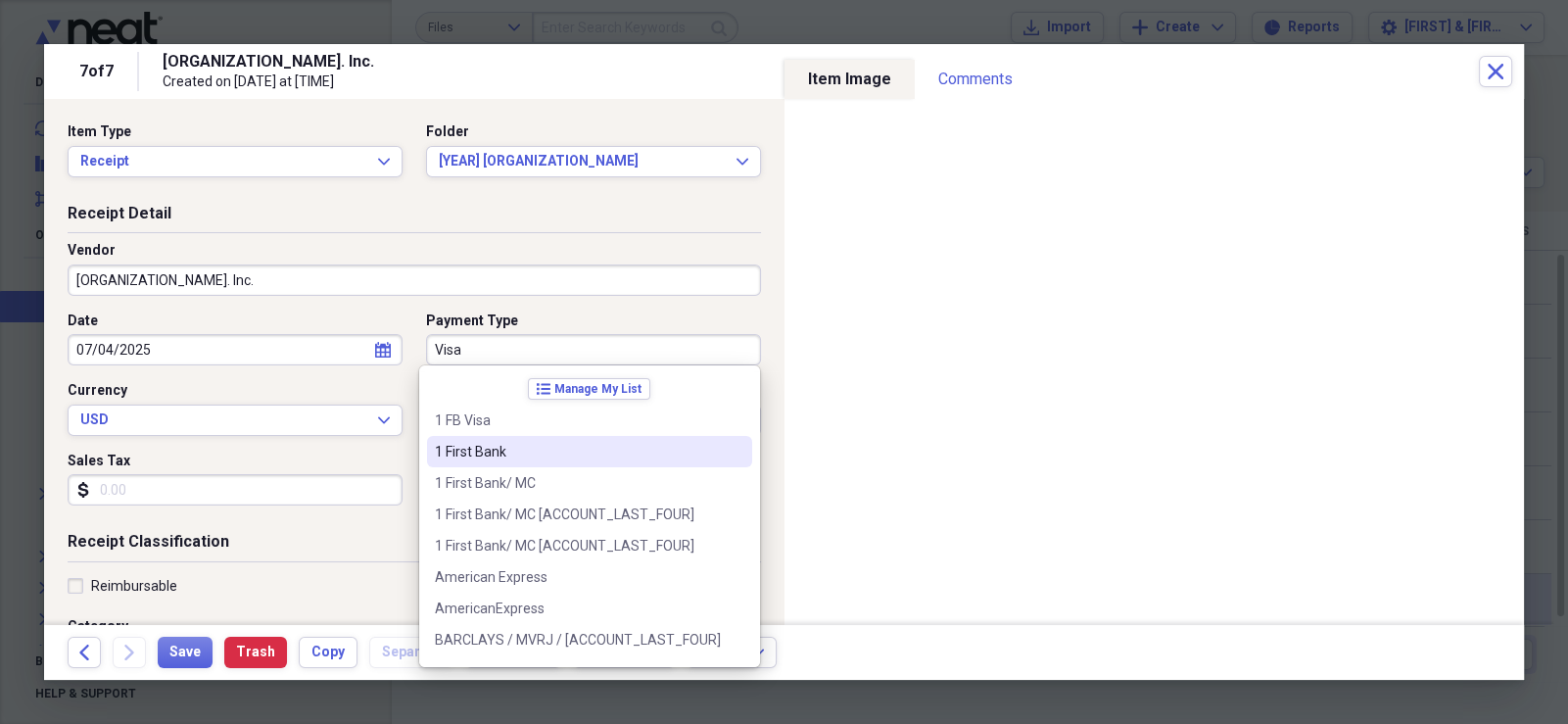 click on "1 First Bank" at bounding box center [578, 452] 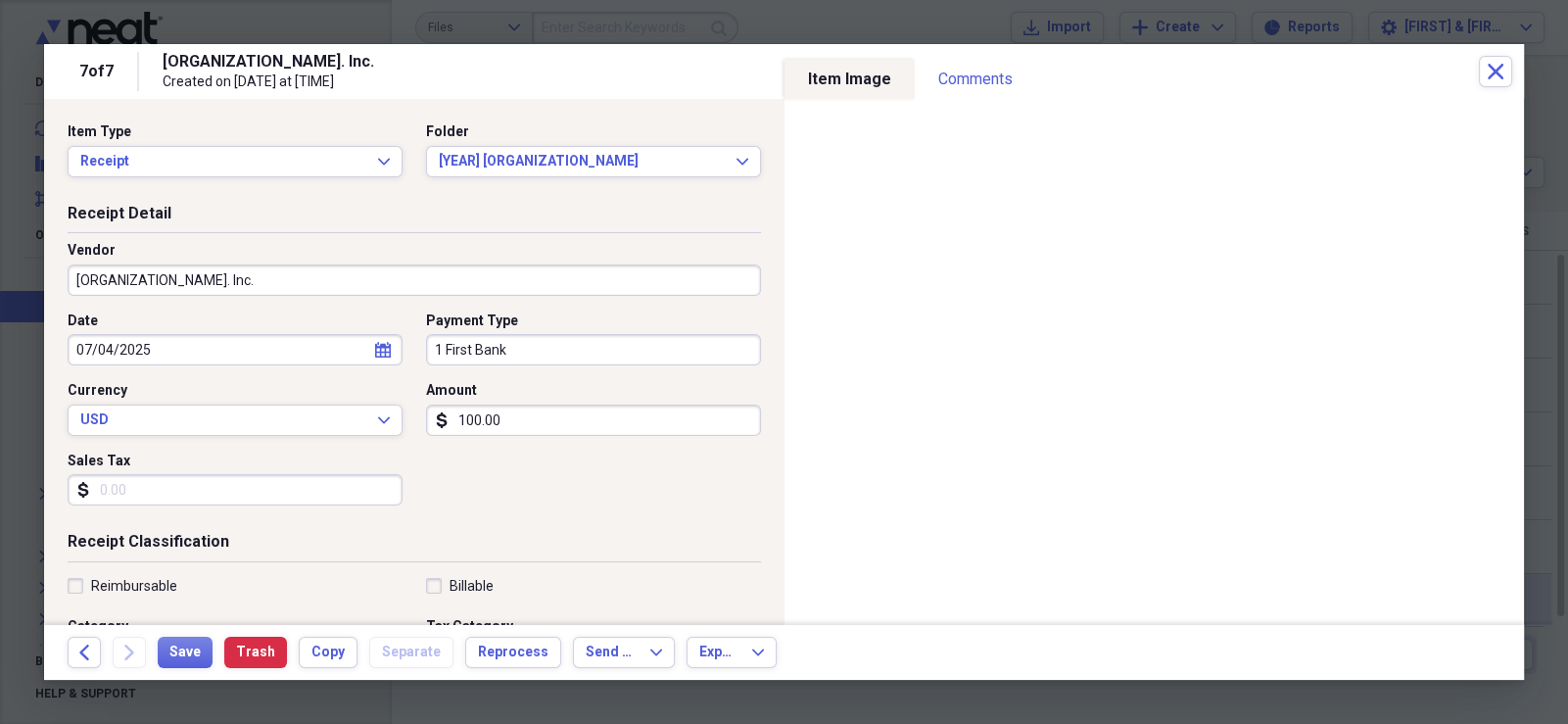 click on "100.00" at bounding box center [594, 420] 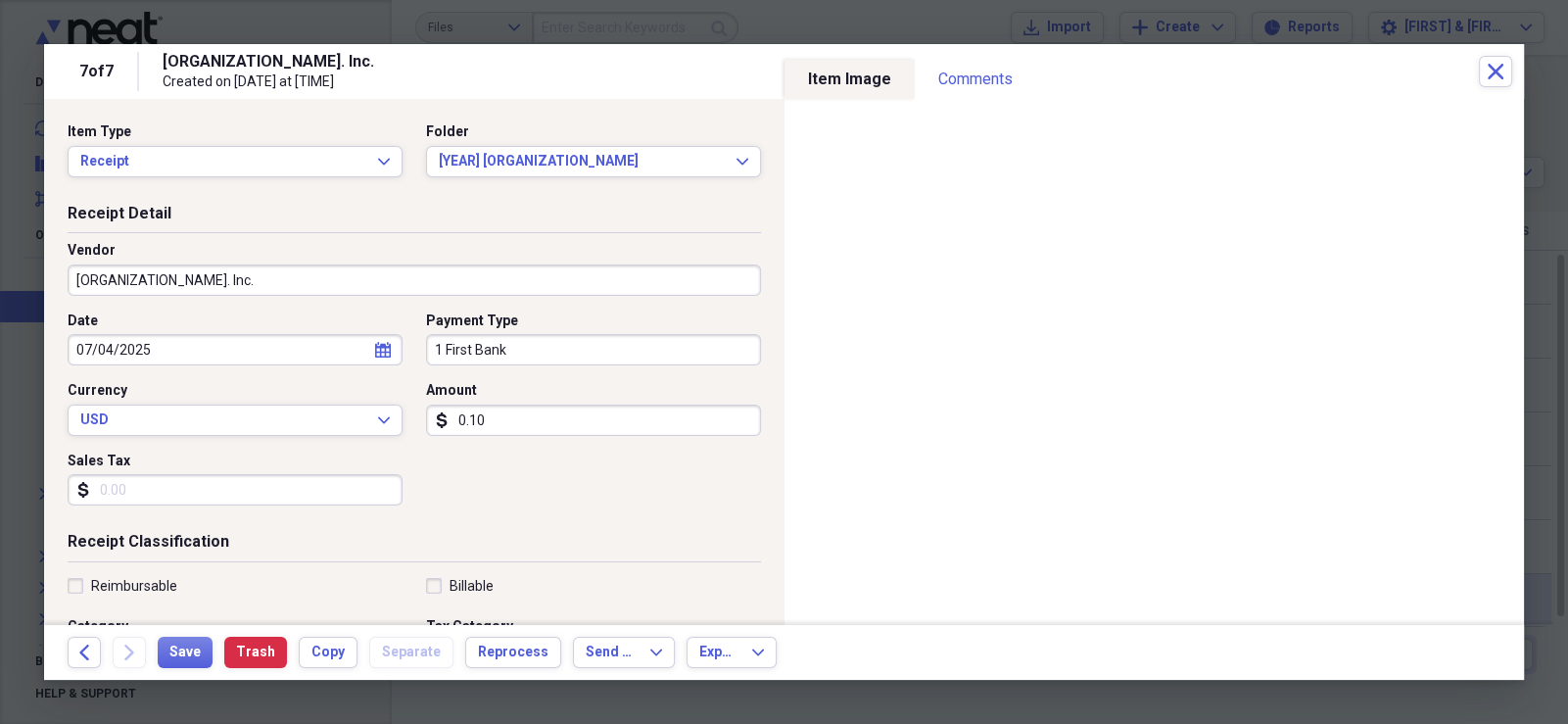 type on "0.01" 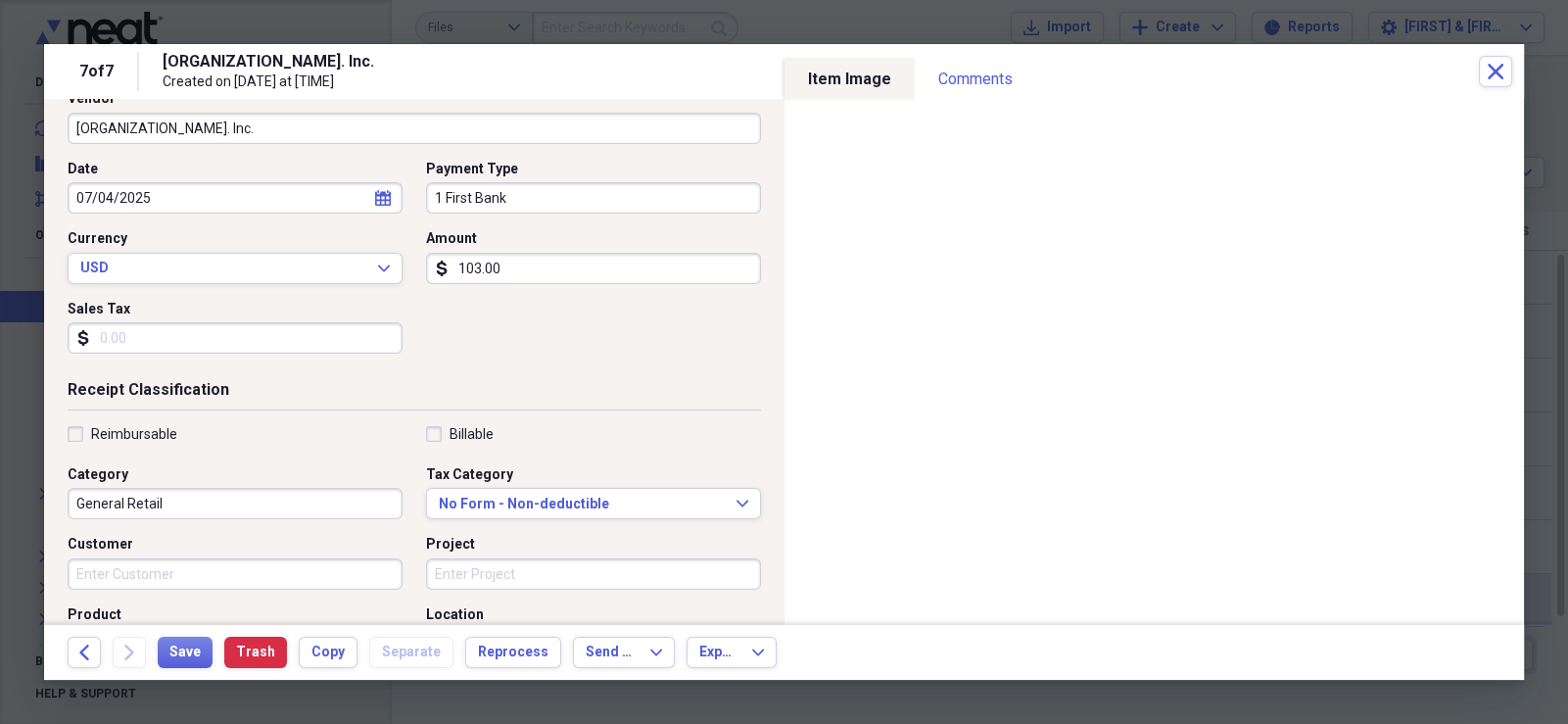 scroll, scrollTop: 195, scrollLeft: 0, axis: vertical 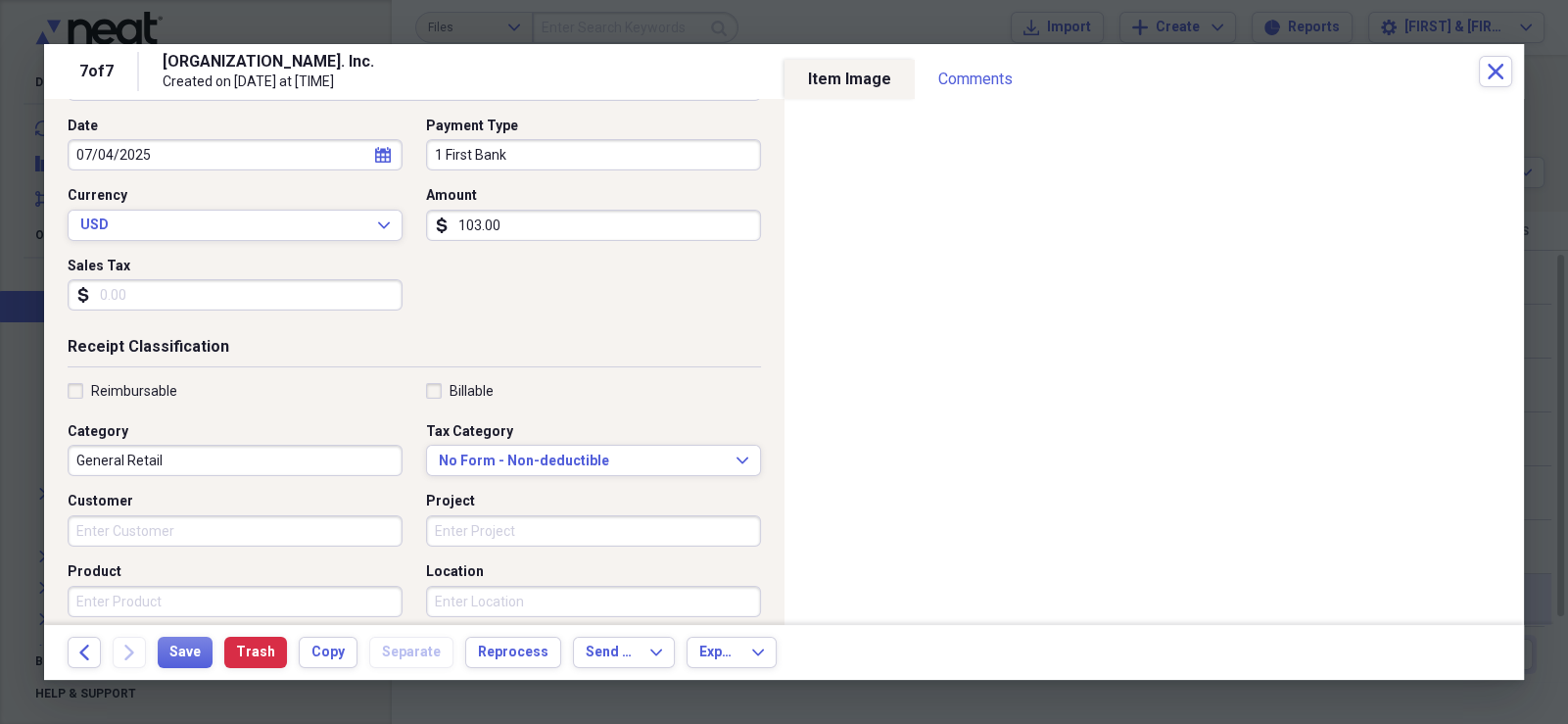 type on "103.00" 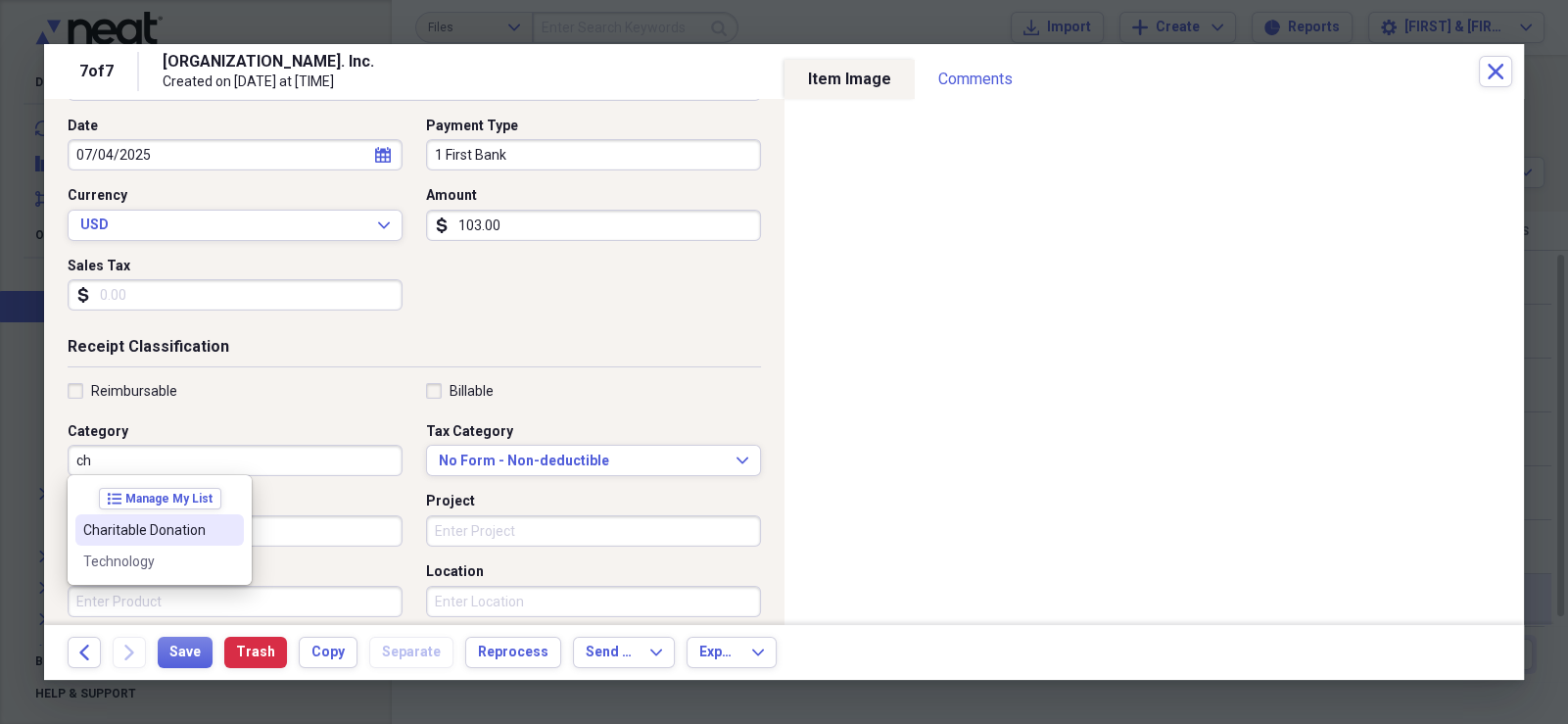 click on "Charitable Donation" at bounding box center (148, 530) 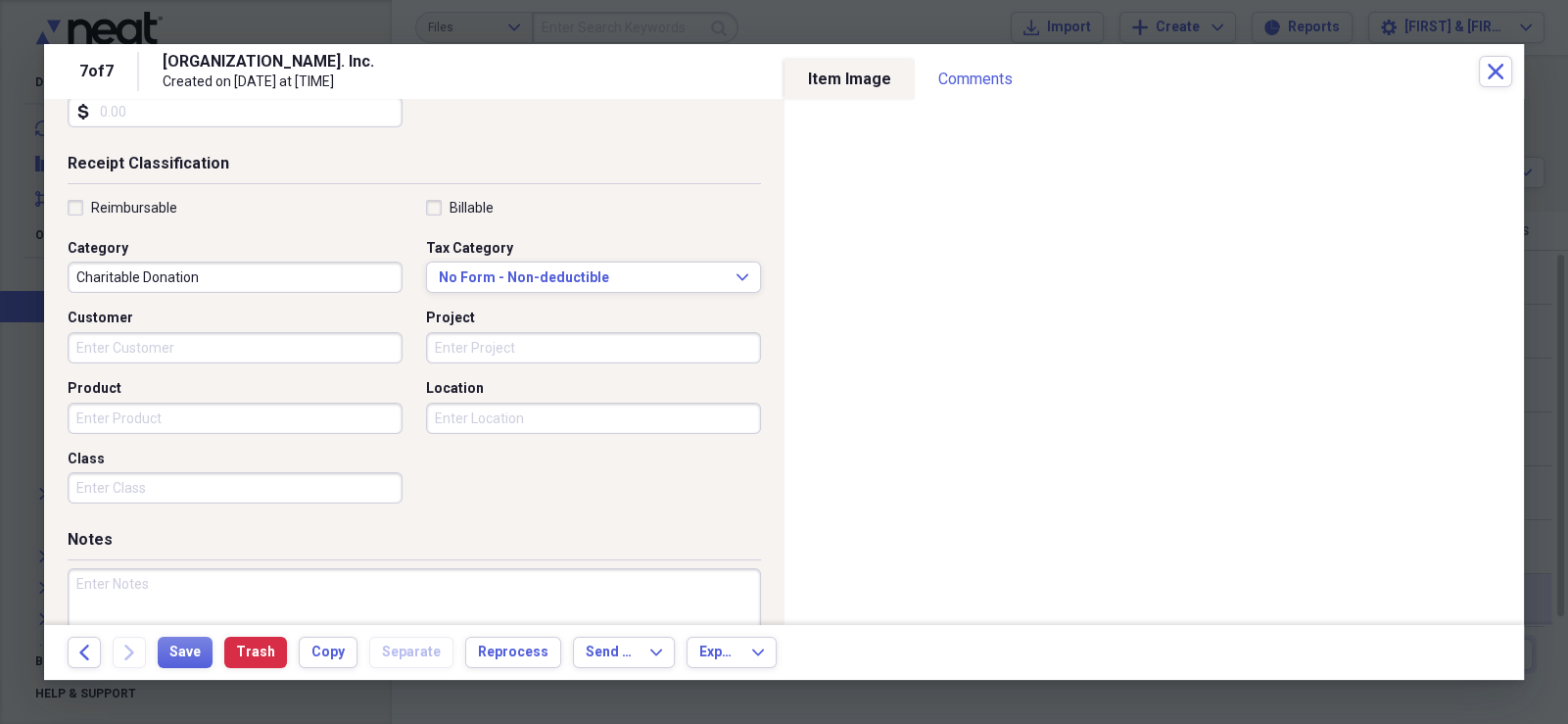 scroll, scrollTop: 471, scrollLeft: 0, axis: vertical 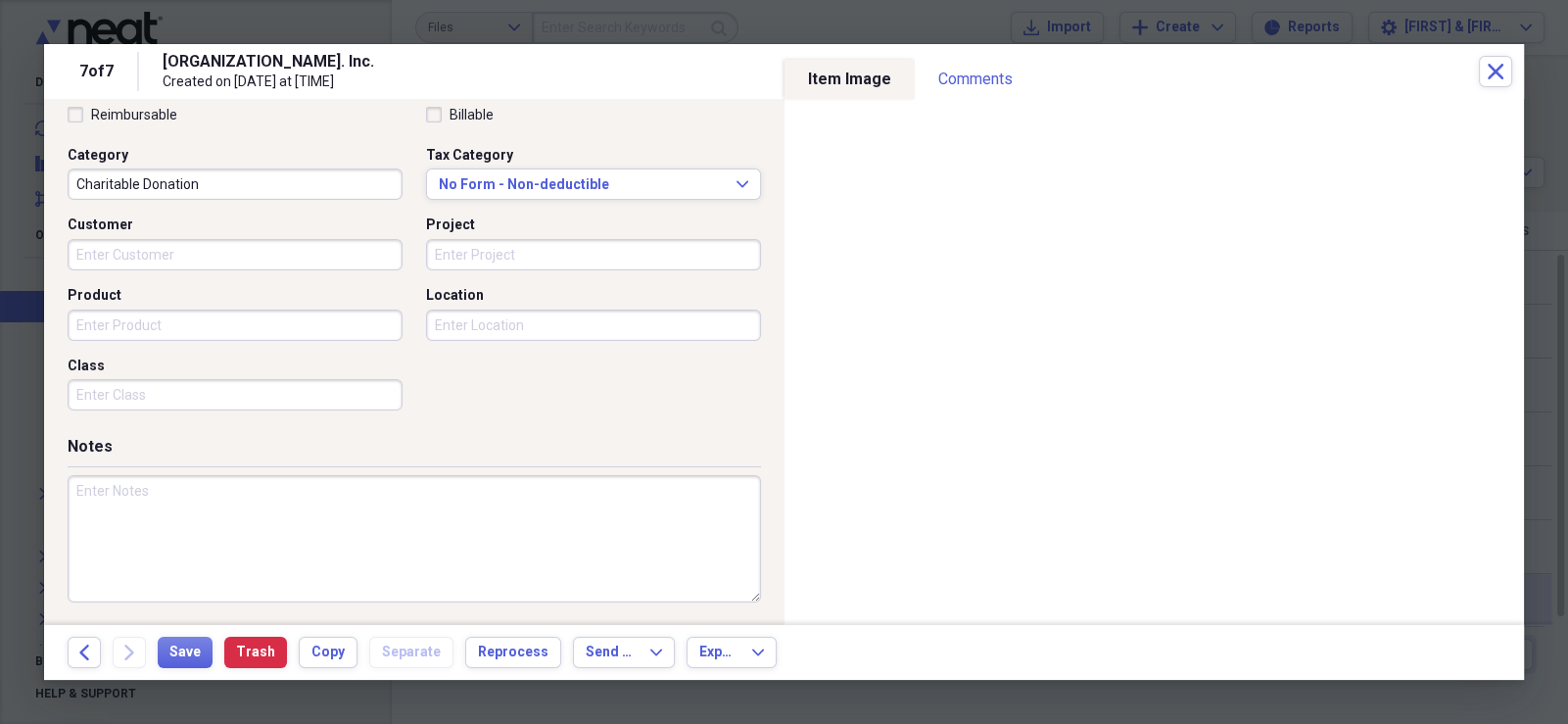 click at bounding box center (414, 539) 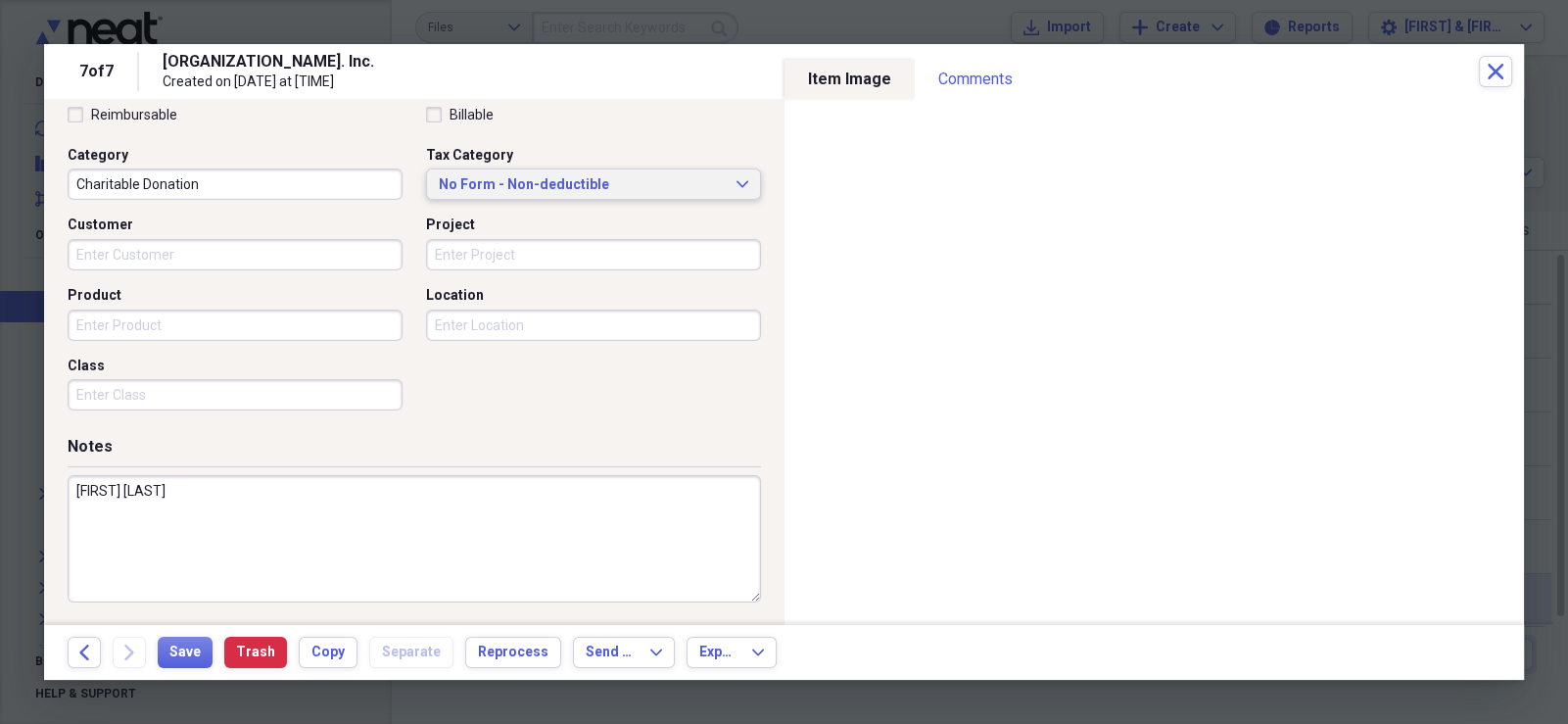 type on "[FIRST] [LAST]" 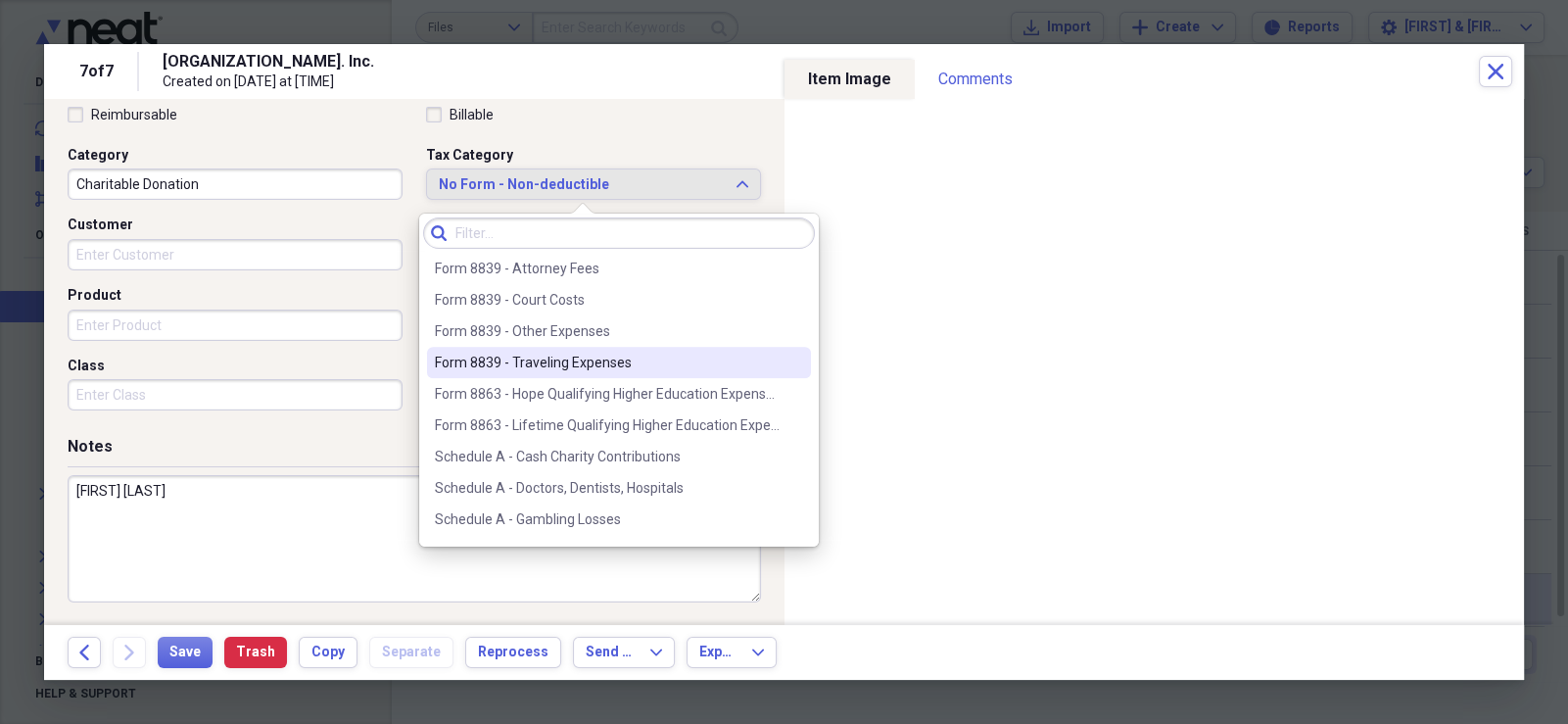 scroll, scrollTop: 2253, scrollLeft: 0, axis: vertical 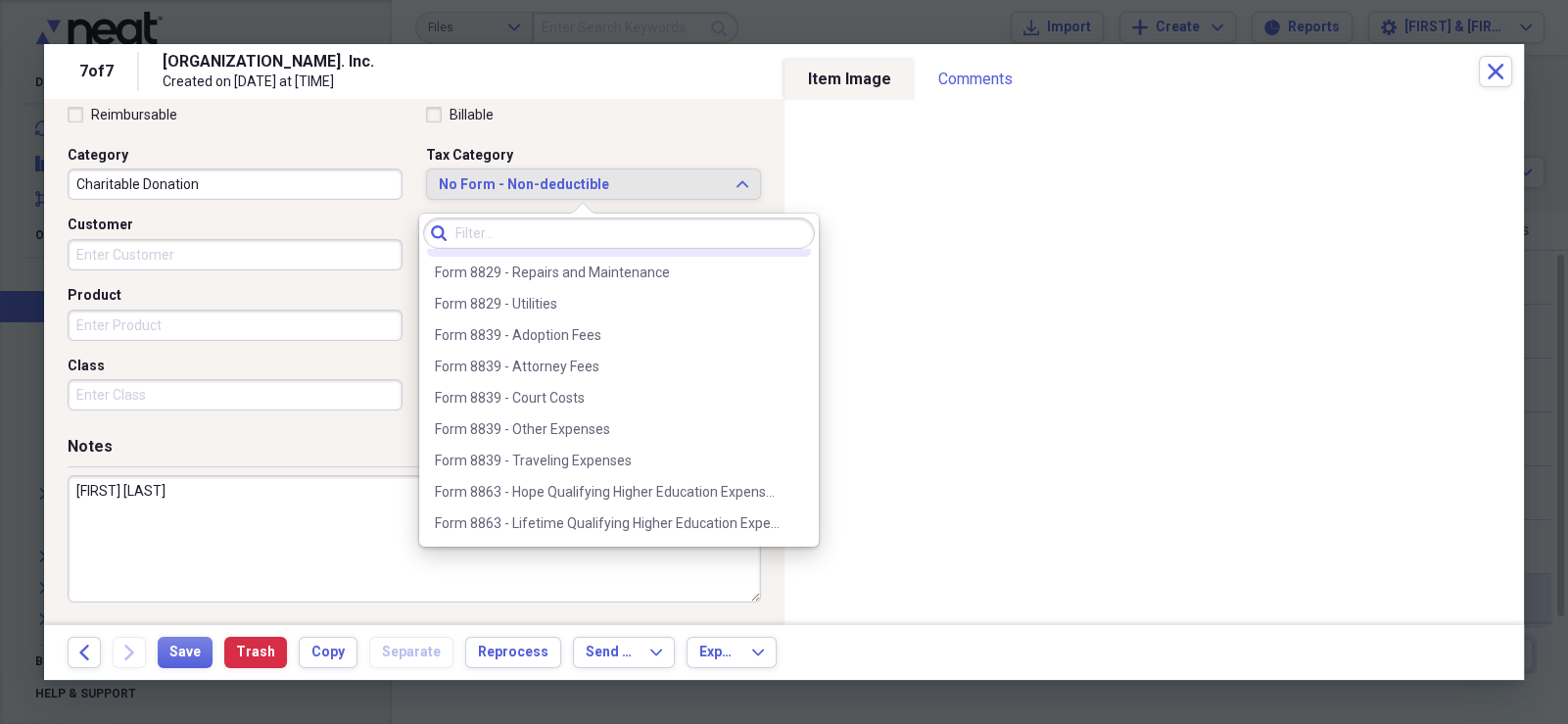 click at bounding box center [619, 233] 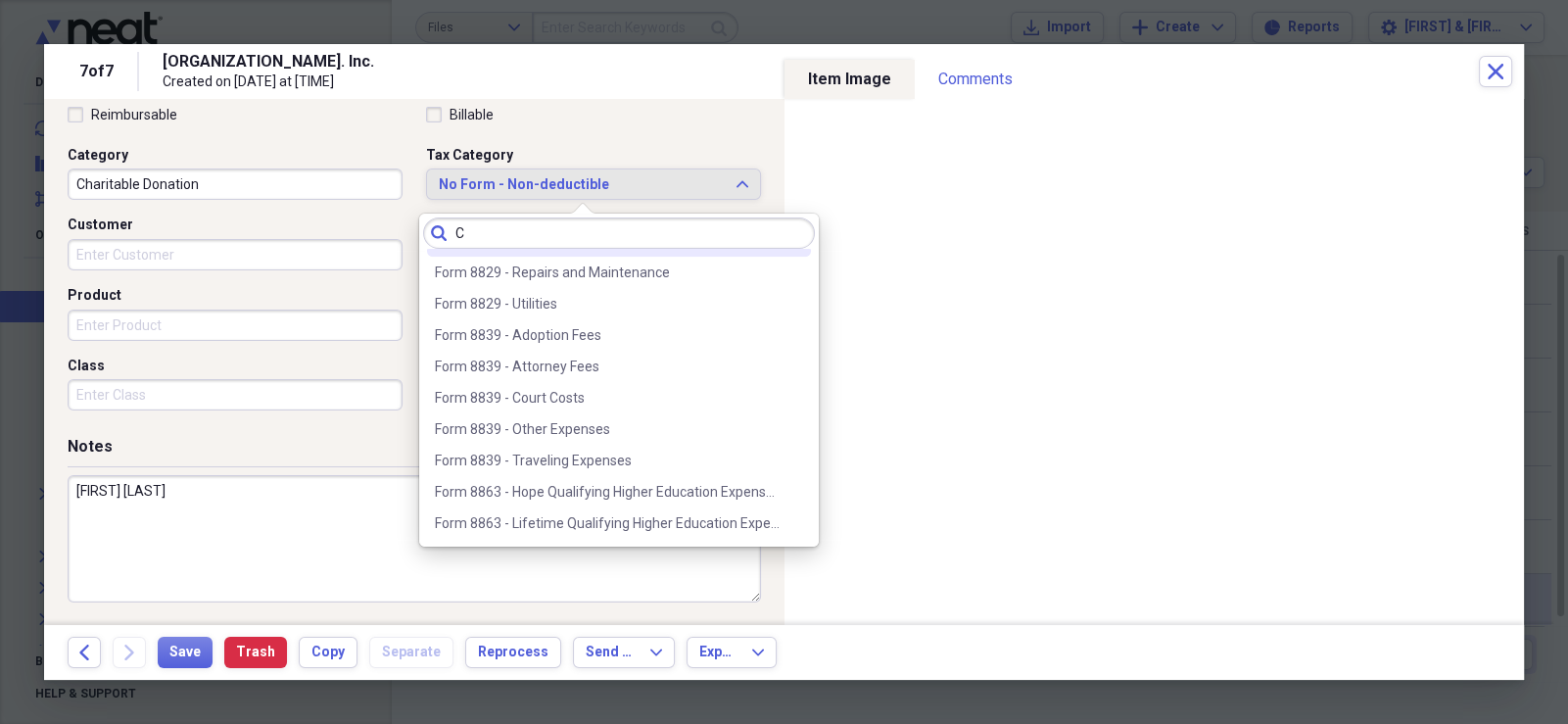 scroll, scrollTop: 0, scrollLeft: 0, axis: both 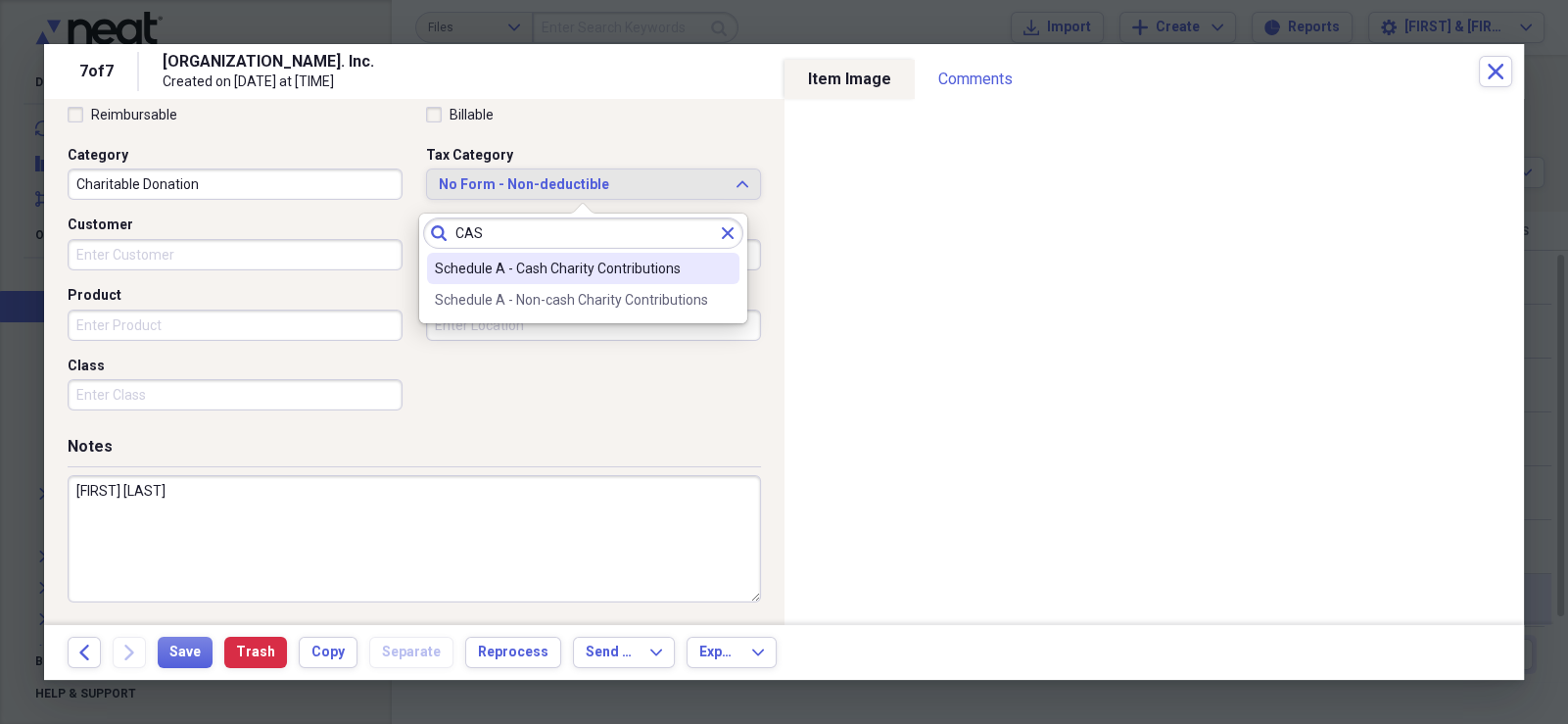 type on "CAS" 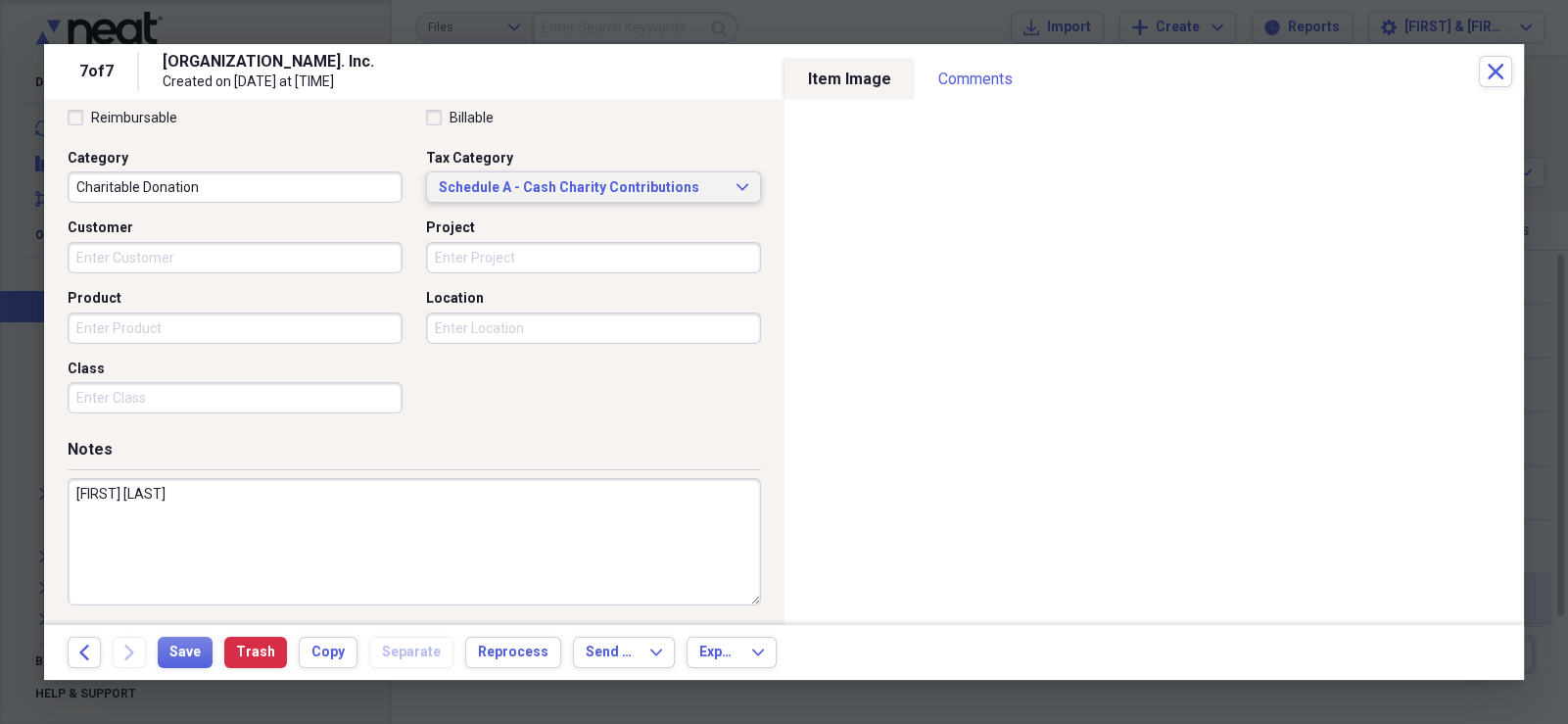 scroll, scrollTop: 471, scrollLeft: 0, axis: vertical 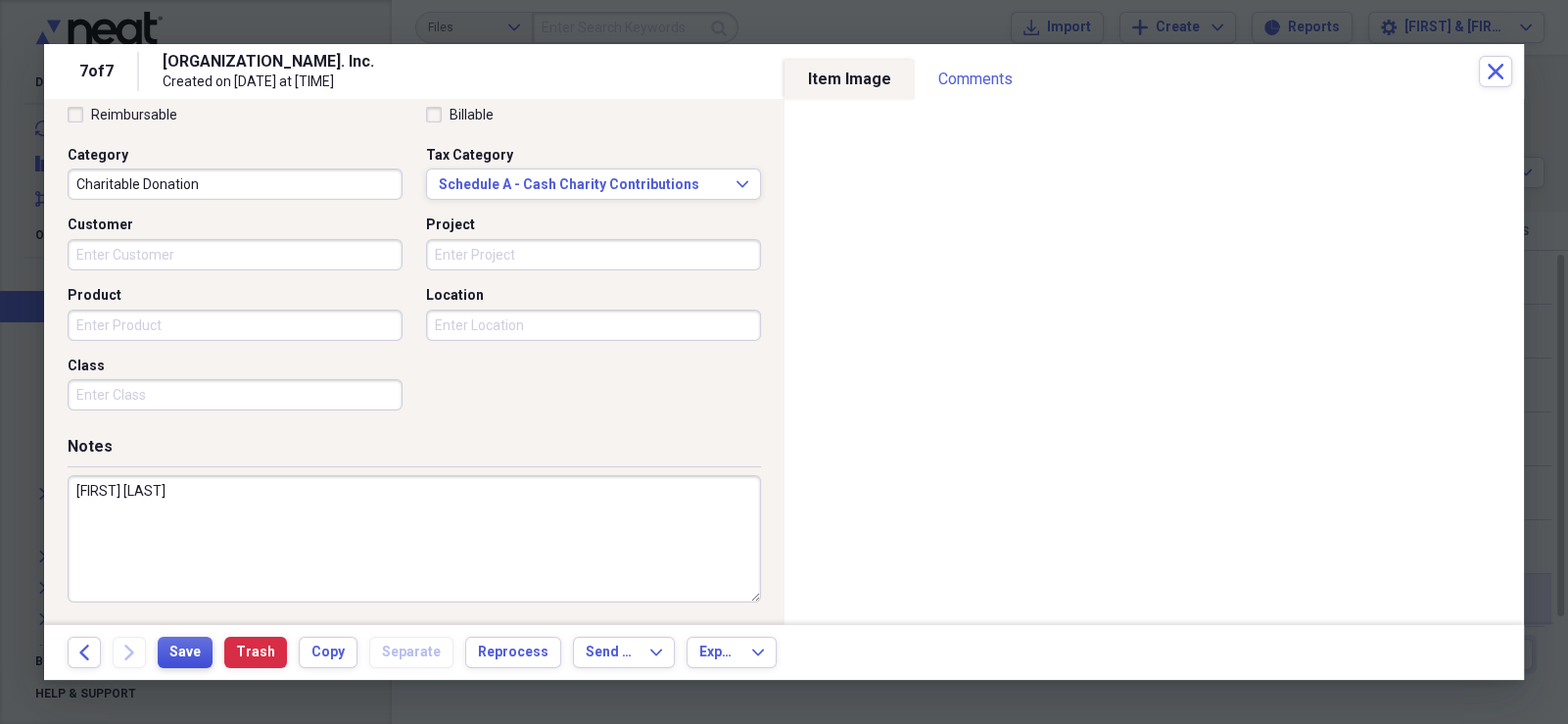 click on "Save" at bounding box center (185, 652) 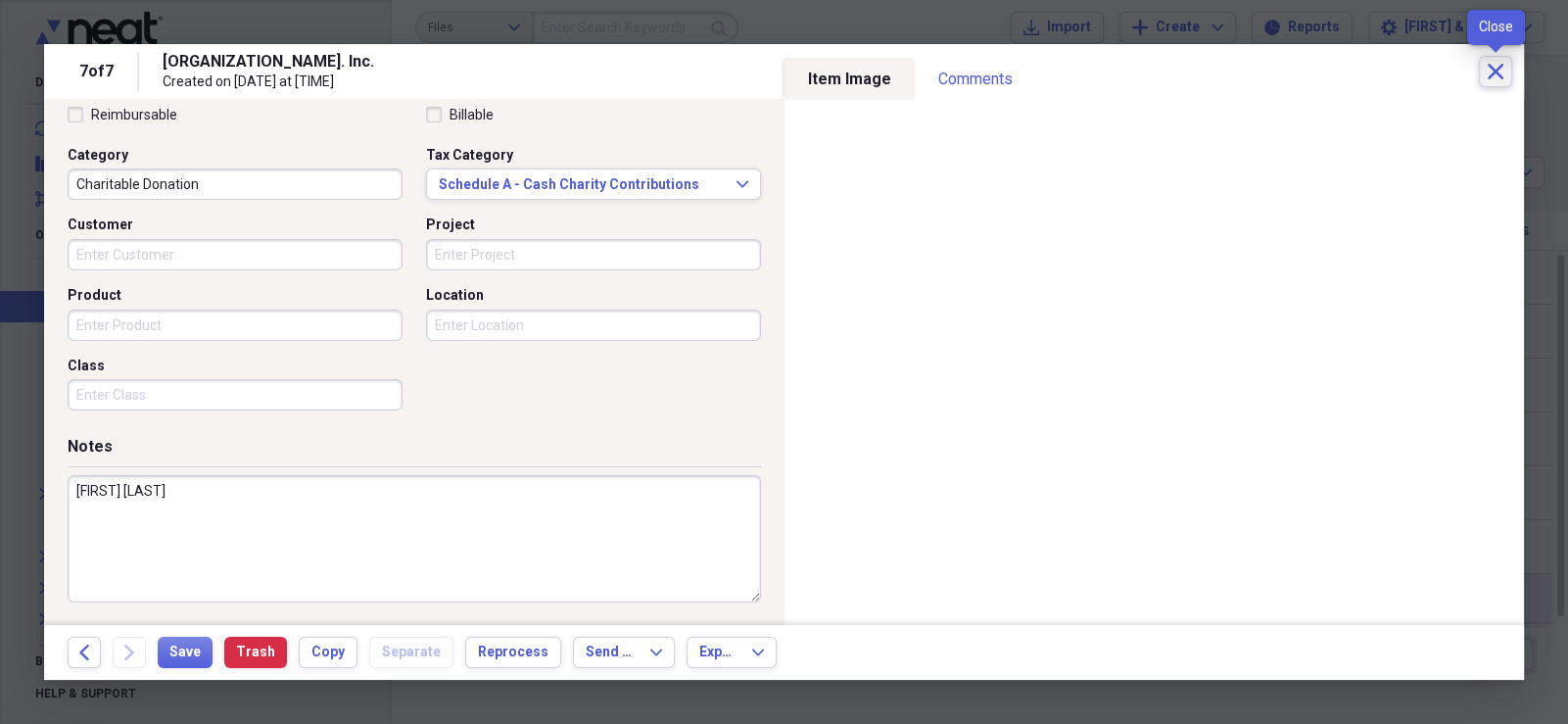 click on "Close" 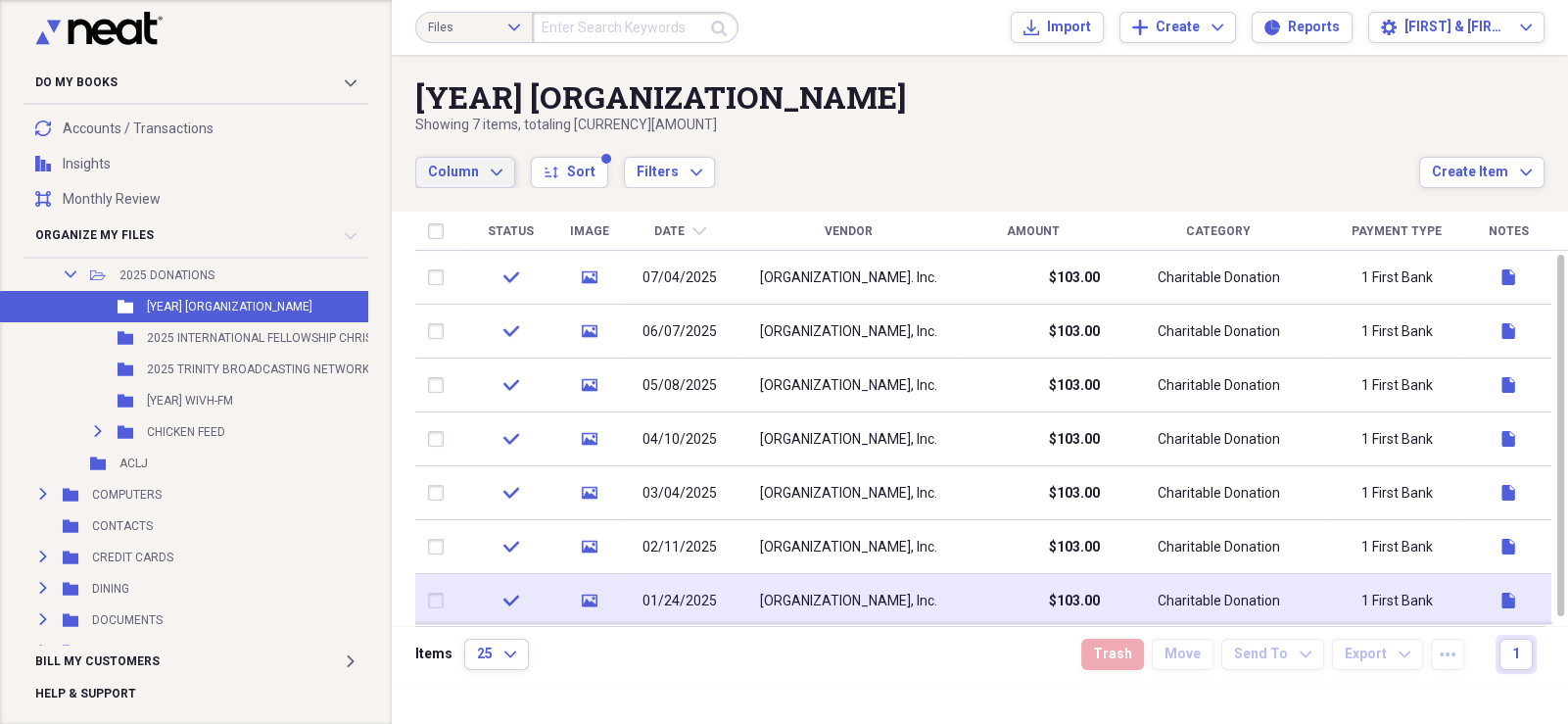 click on "Expand" 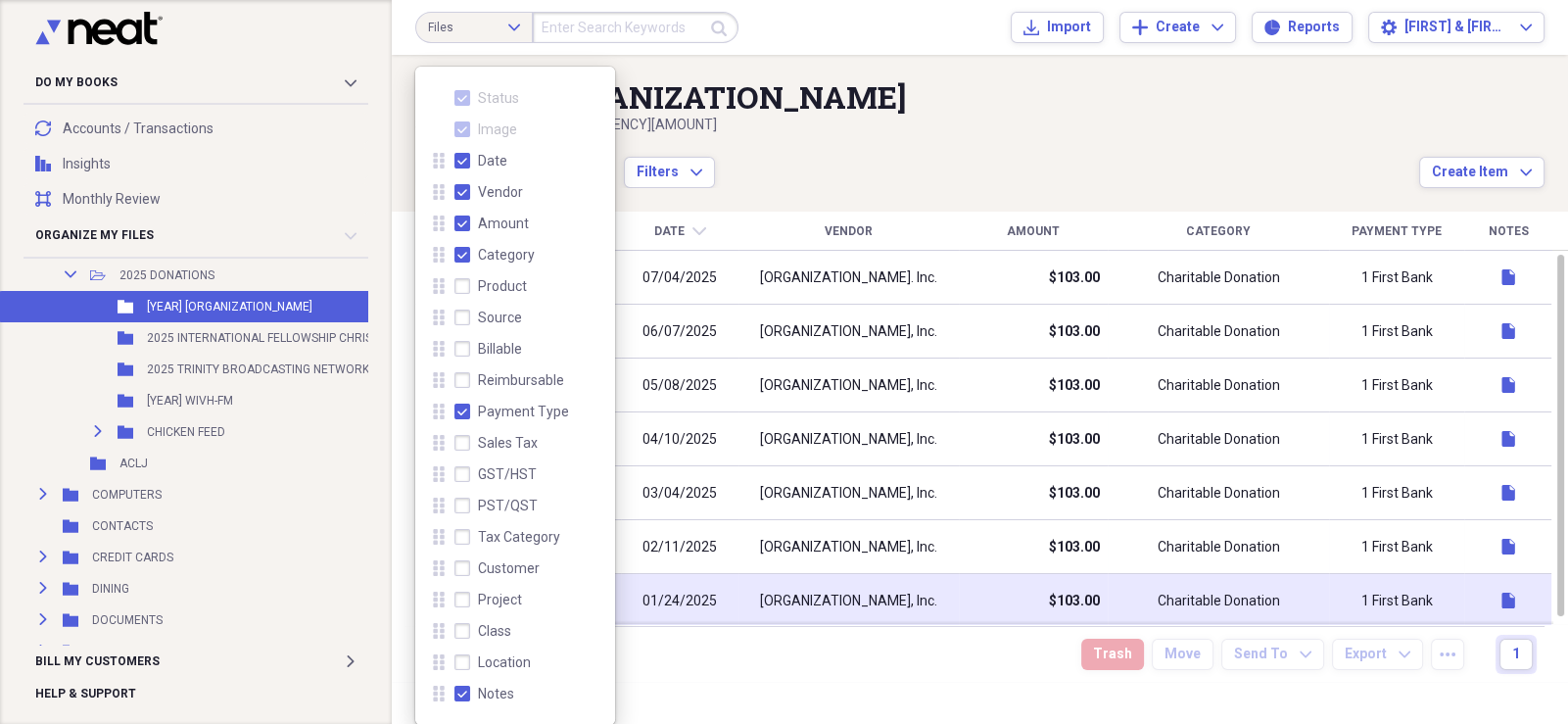 click on "Tax Category" at bounding box center (507, 537) 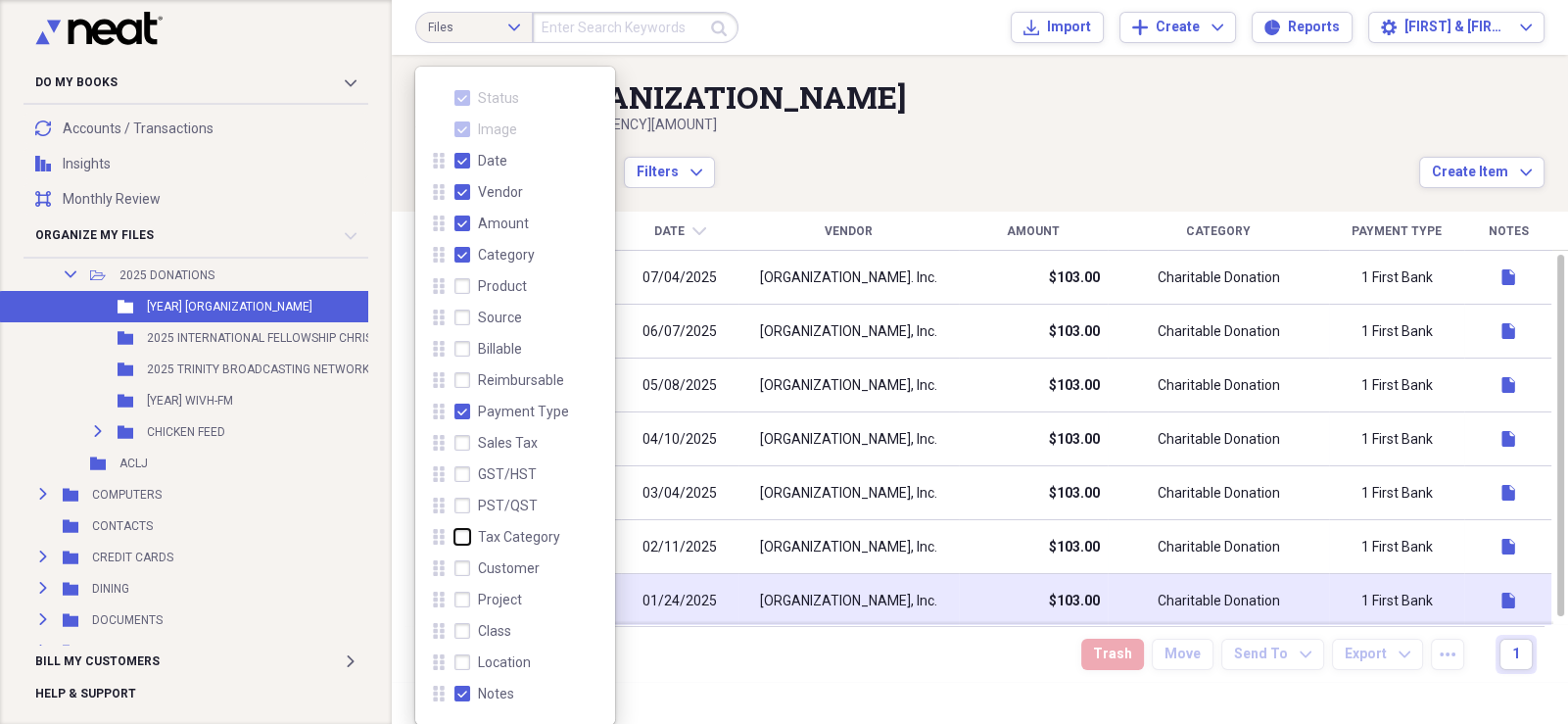 click on "Tax Category" at bounding box center [454, 536] 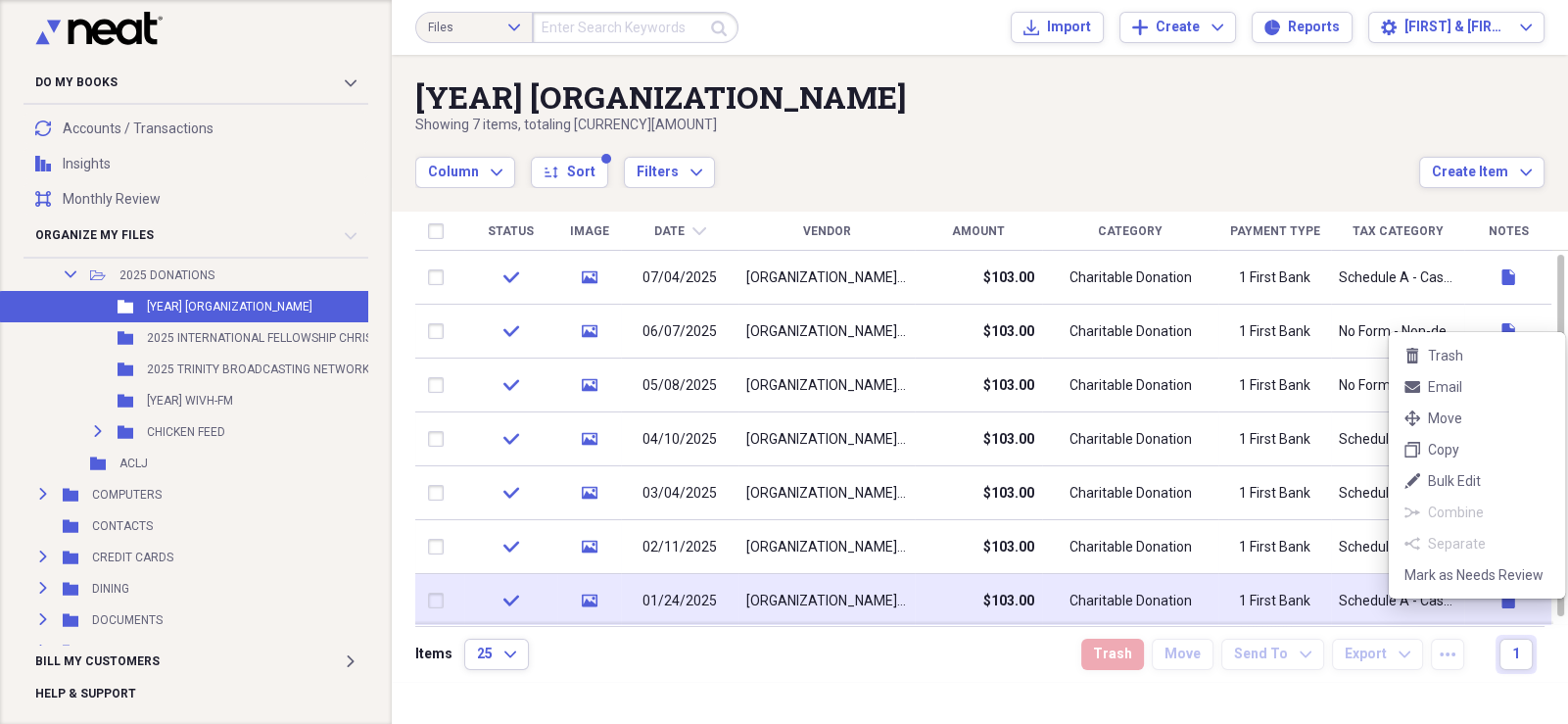 click on "Do My Books Collapse transactions Accounts / Transactions insights Insights reconciliation Monthly Review Organize My Files 4 Collapse Unfiled Needs Review 4 Unfiled All Files Unfiled Unfiled Unfiled Saved Reports Collapse My Cabinet My Cabinet Add Folder Folder ALICE BUEATY SALON ([CITY]) Add Folder Folder AMAZON PURCHASES Add Folder Folder AMERICAN BANKERS LIFE ASSURANCE Add Folder Folder ANCIENT NUTRITION Add Folder Folder APPLE SERVICES Add Folder Folder ATM BANCO POPULAR Add Folder Folder ATM FIRST BANK Add Folder Expand Folder AUTOMOBILE Add Folder Folder BALANCE OF NATURE Add Folder Expand Folder BANCO POPULAR Add Folder Expand Folder CALDWALL EXPENSES Add Folder Folder CHAMPS SPORT Add Folder Collapse Open Folder CHARITBLE DONATION Add Folder Folder [YEAR] DONATIONS Add Folder Folder [YEAR] DONATIONS Add Folder Folder [YEAR] DONATIONS Add Folder Folder [YEAR] DONATIONS Add Folder Folder [YEAR] DONATIONS Add Folder Folder [YEAR] DONATIONS Add Folder Folder [YEAR] ISREAL TODAY Add Folder Folder [YEAR] WIVH-FM Add Folder" at bounding box center [784, 362] 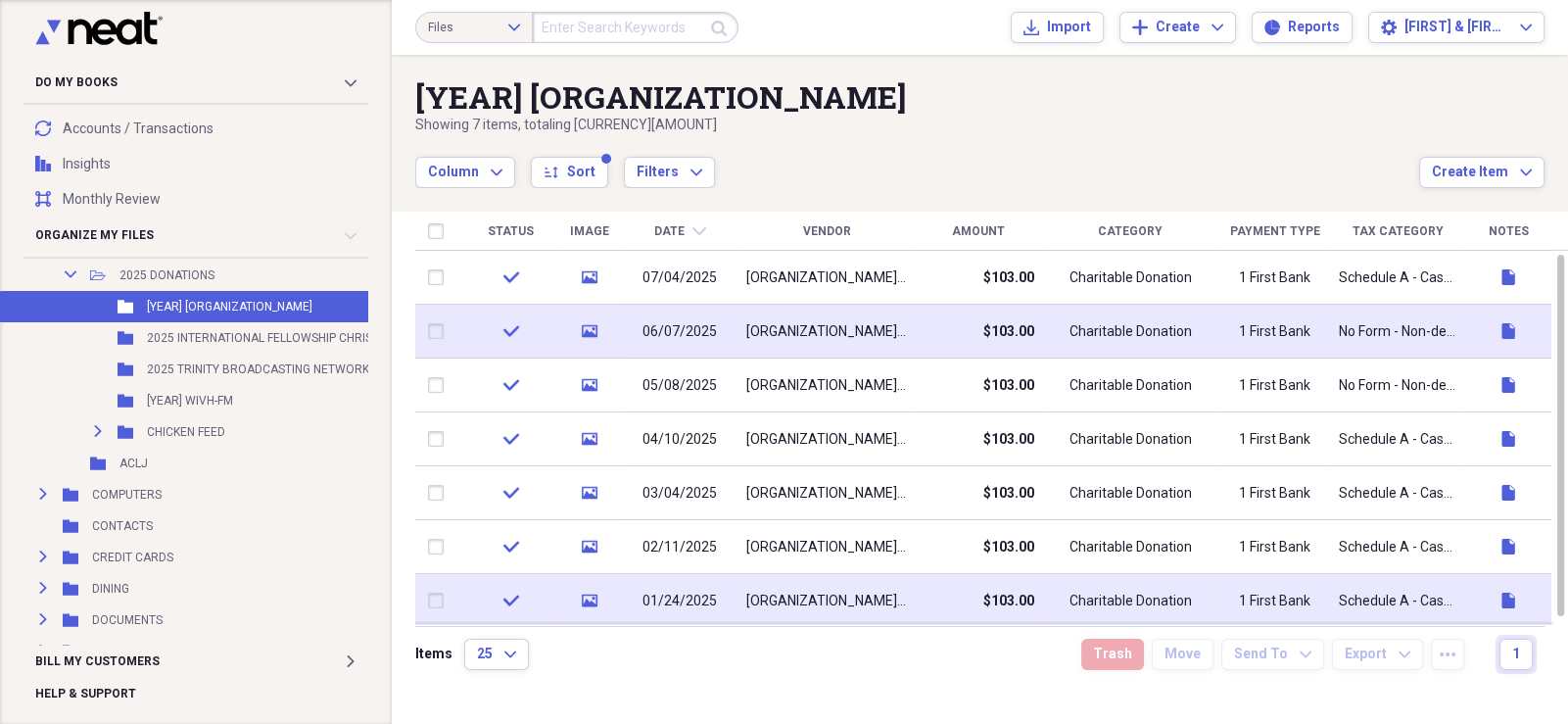click on "No Form - Non-deductible" at bounding box center (1398, 332) 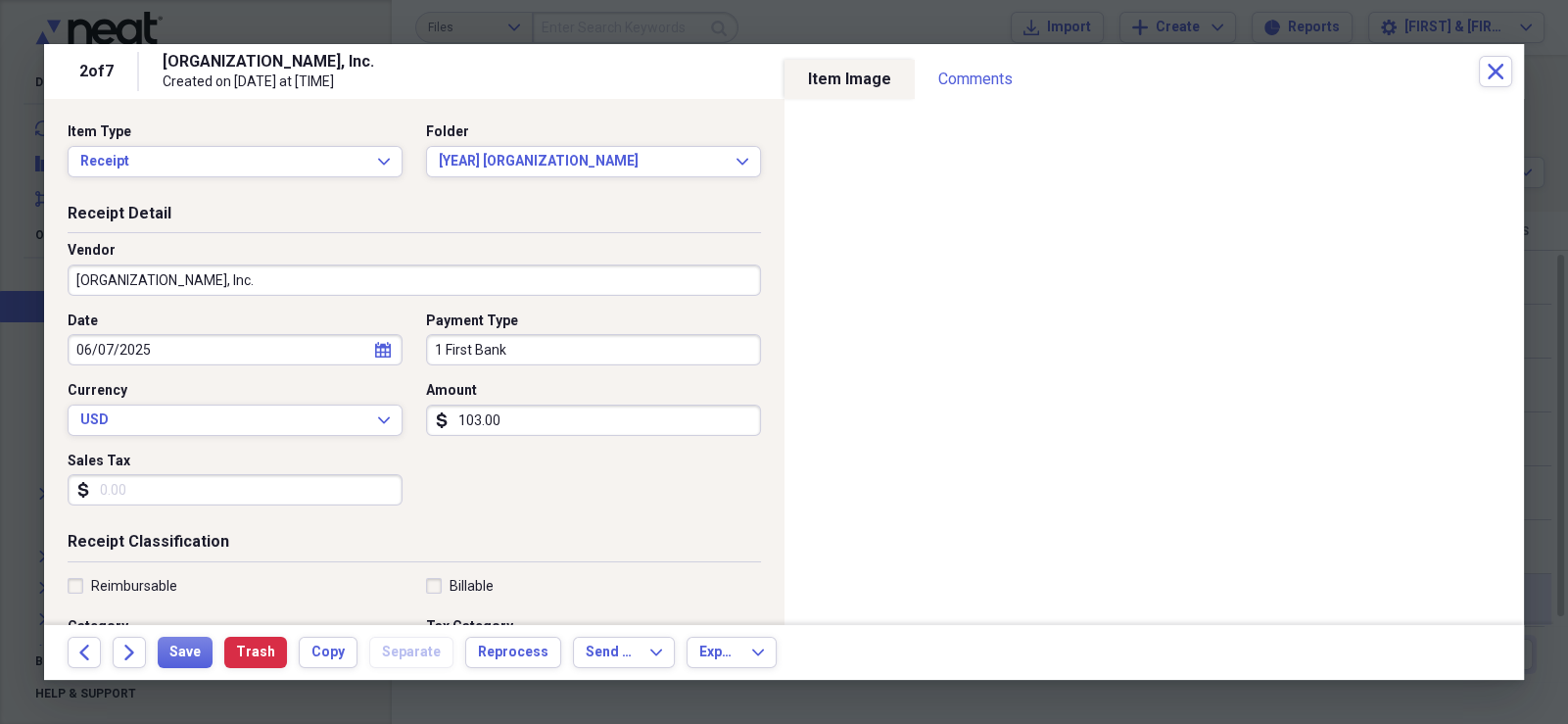 scroll, scrollTop: 97, scrollLeft: 0, axis: vertical 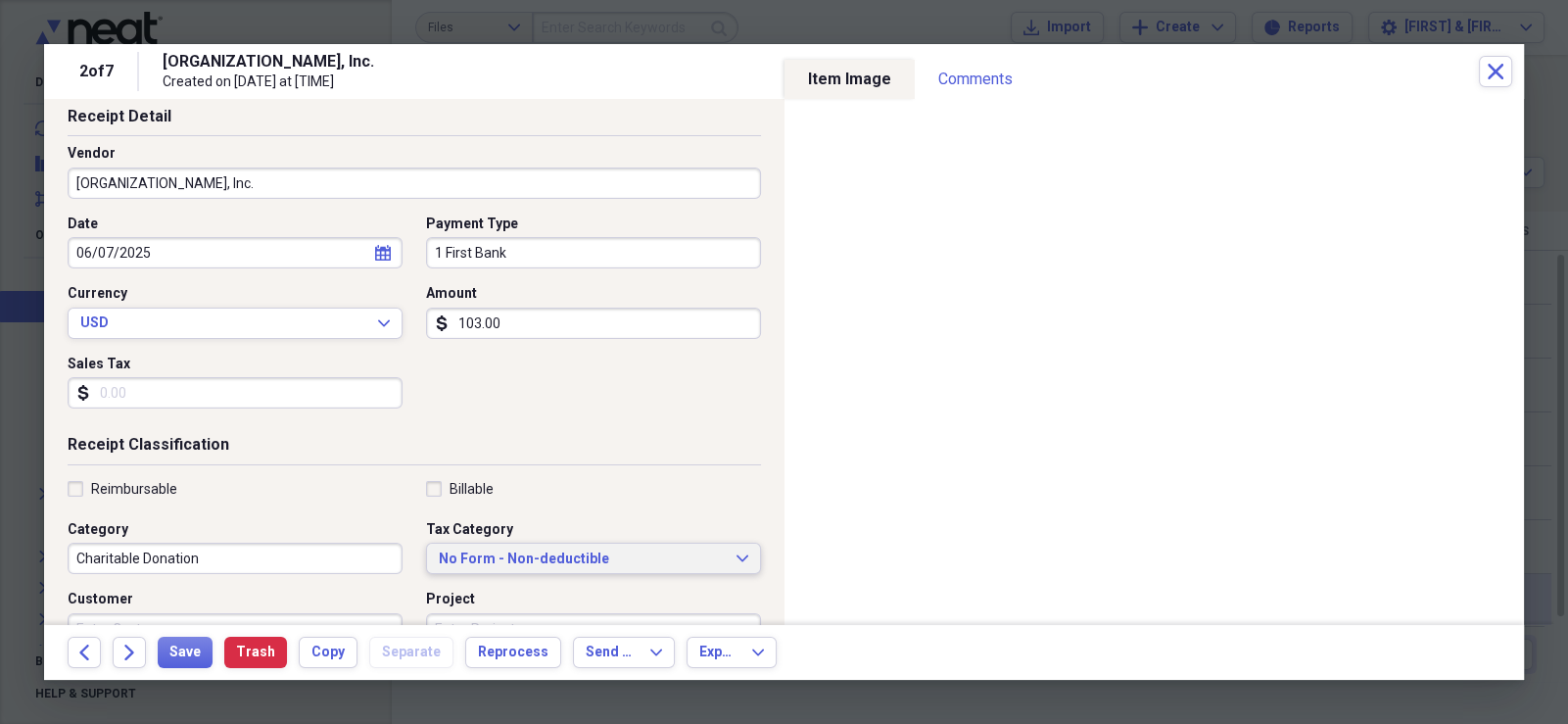 click on "Expand" 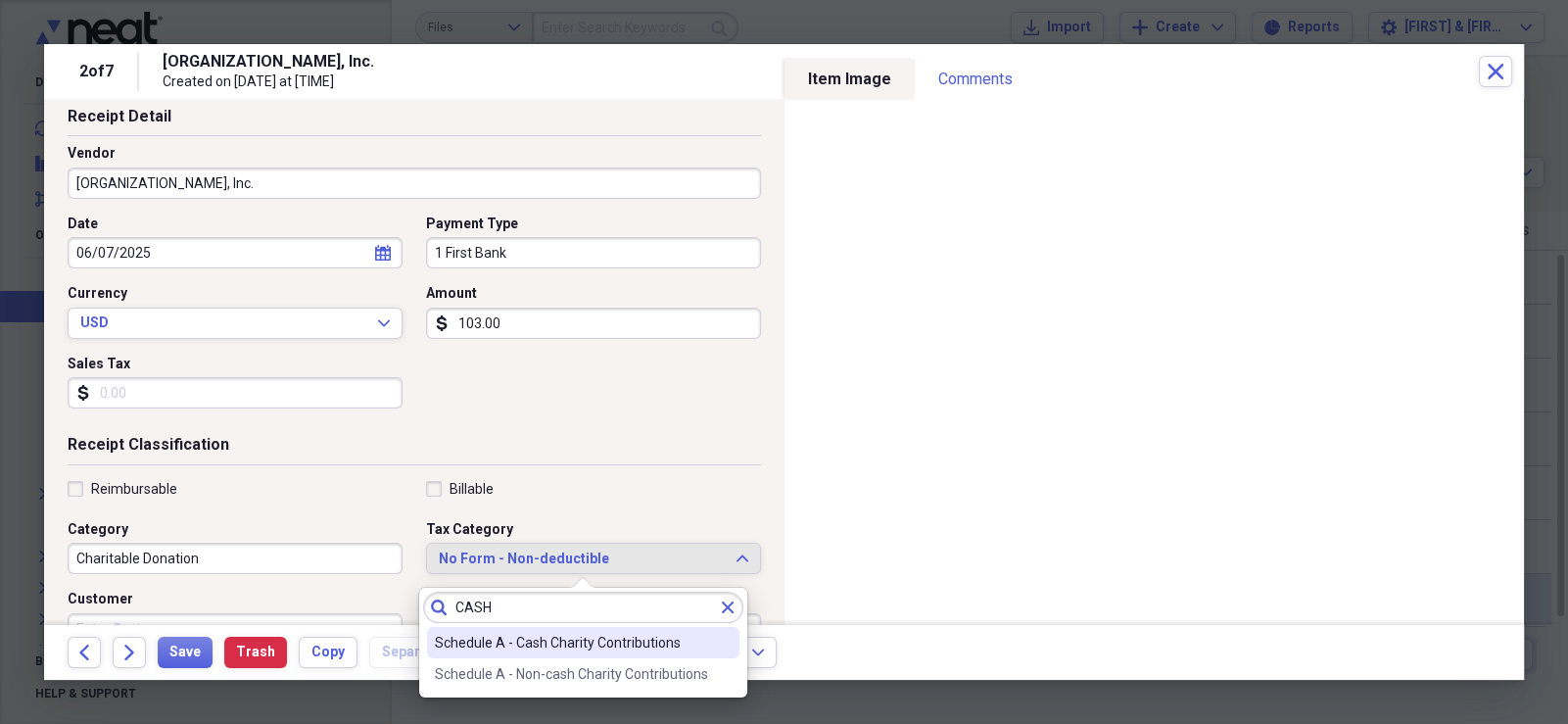 type on "CASH" 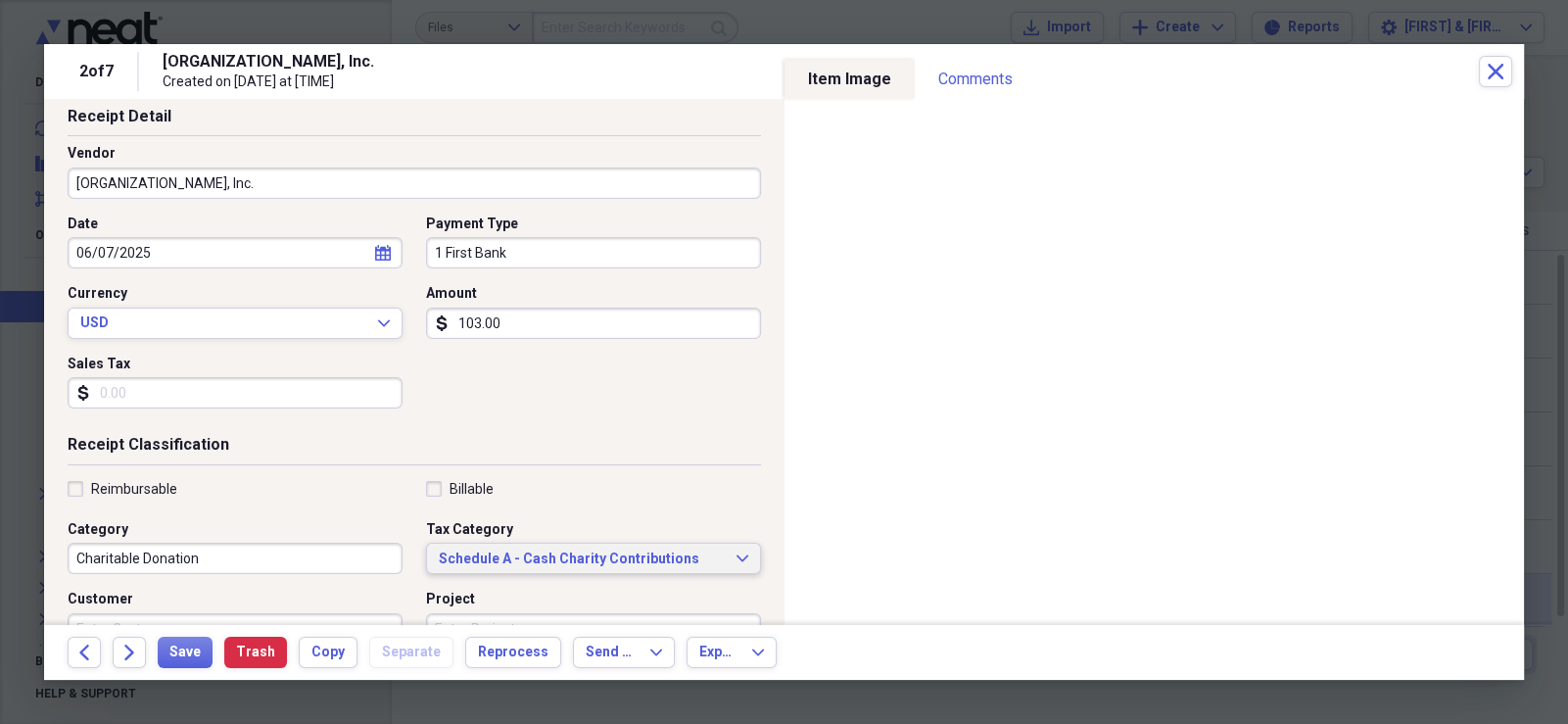 scroll, scrollTop: 471, scrollLeft: 0, axis: vertical 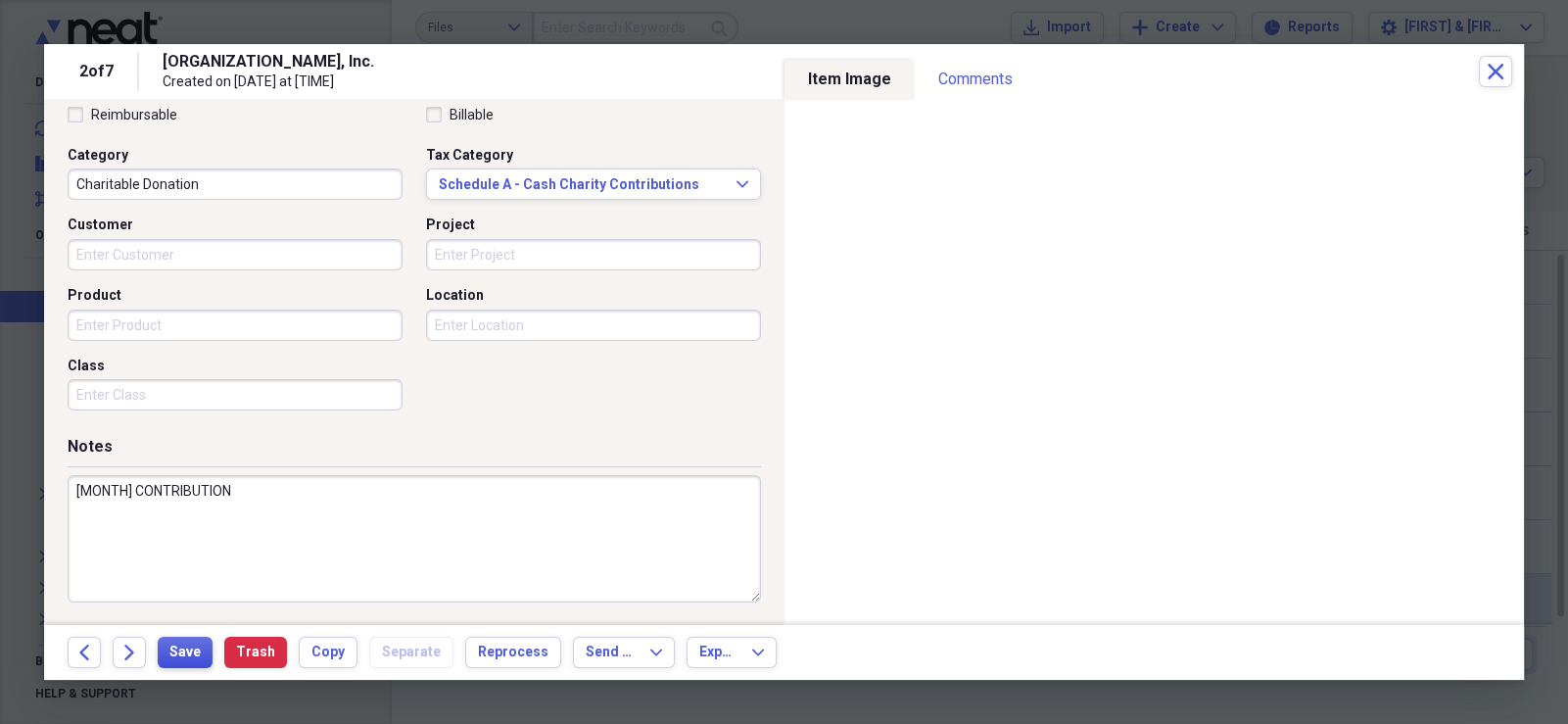 click on "Save" at bounding box center [185, 652] 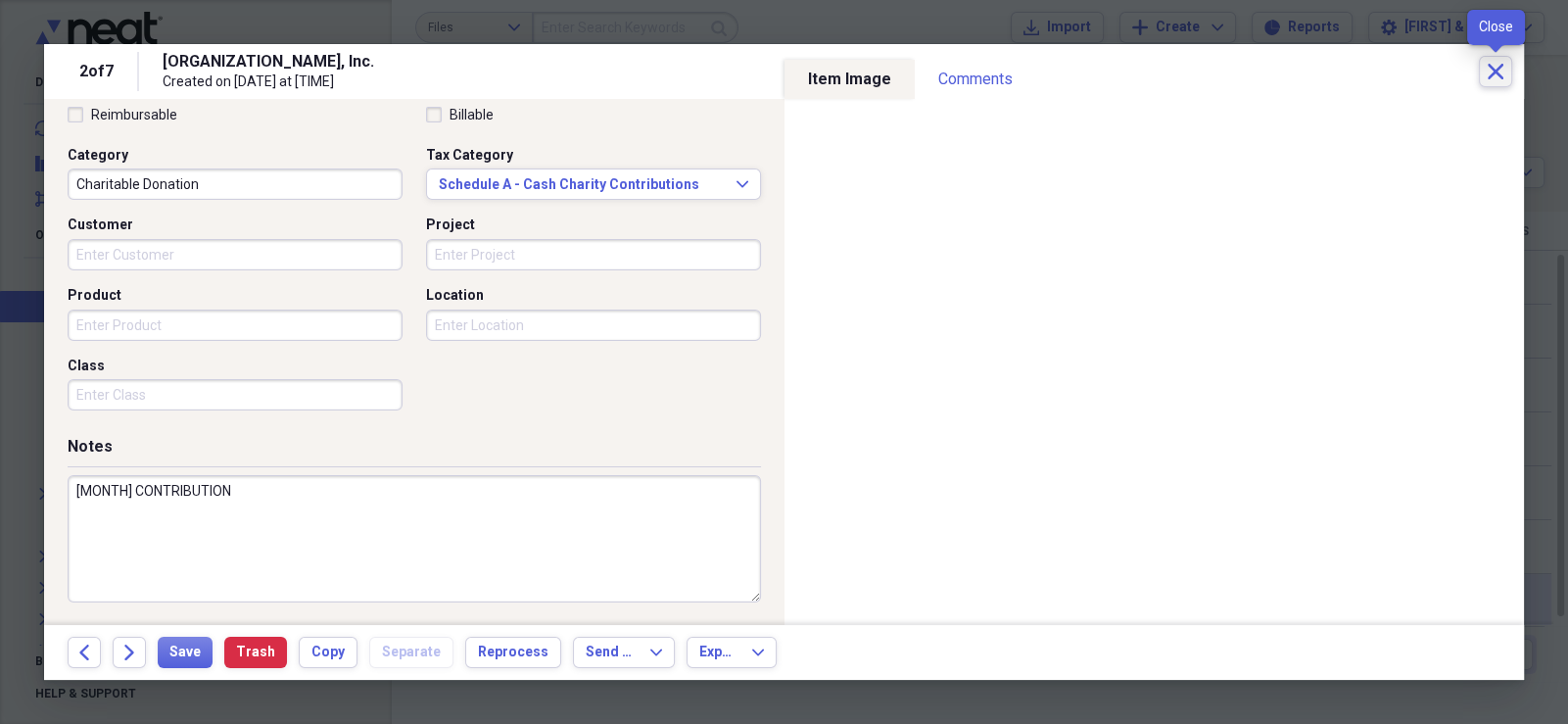 click on "Close" 